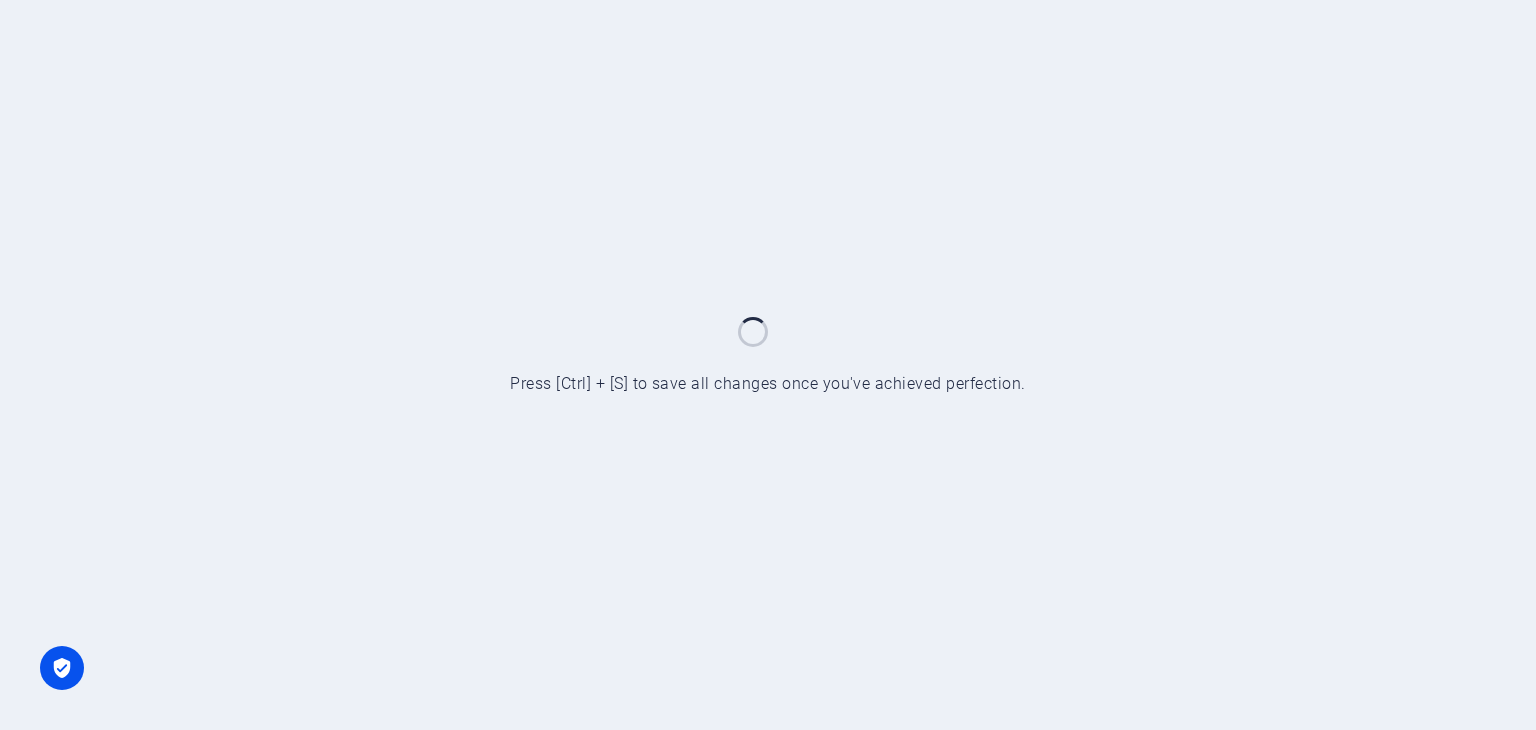scroll, scrollTop: 0, scrollLeft: 0, axis: both 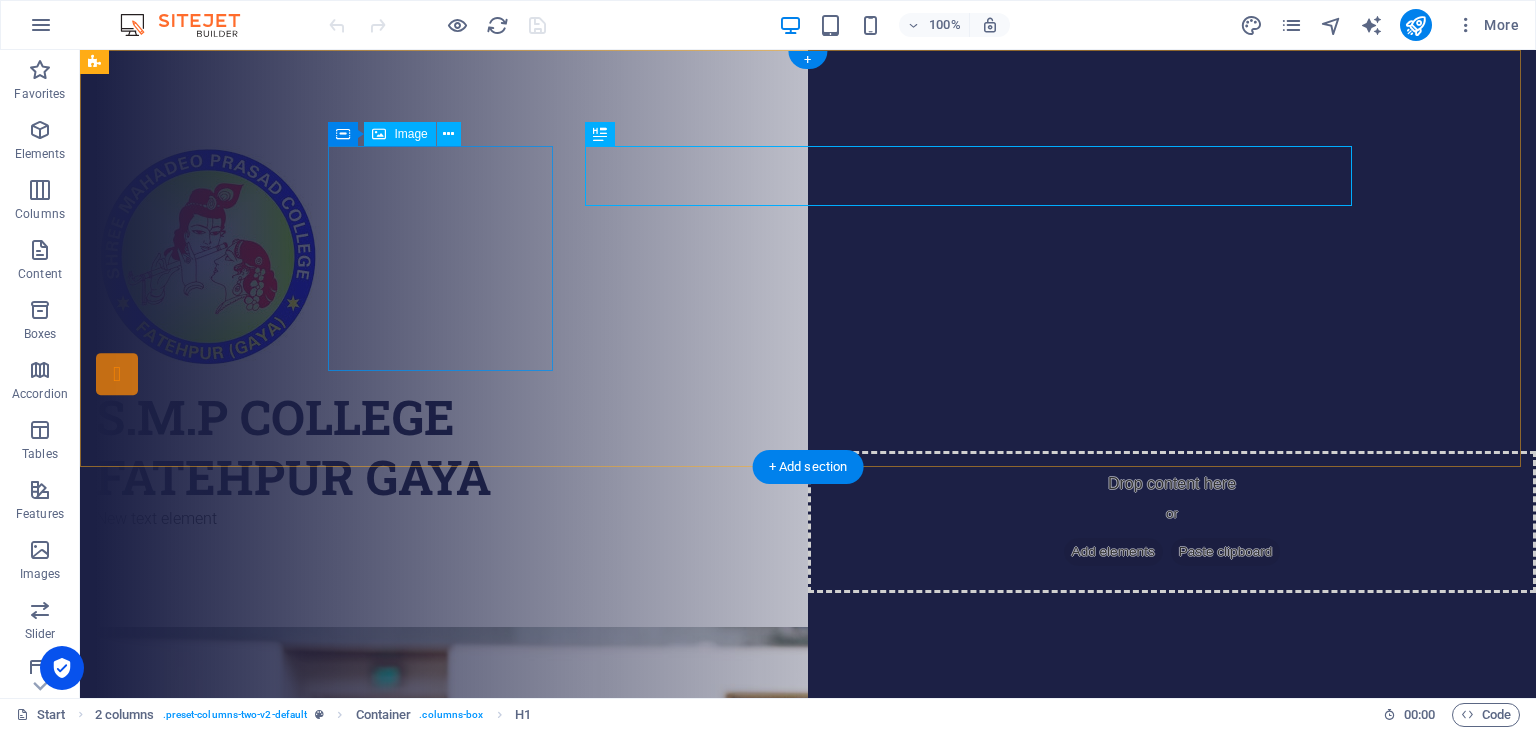click at bounding box center (324, 258) 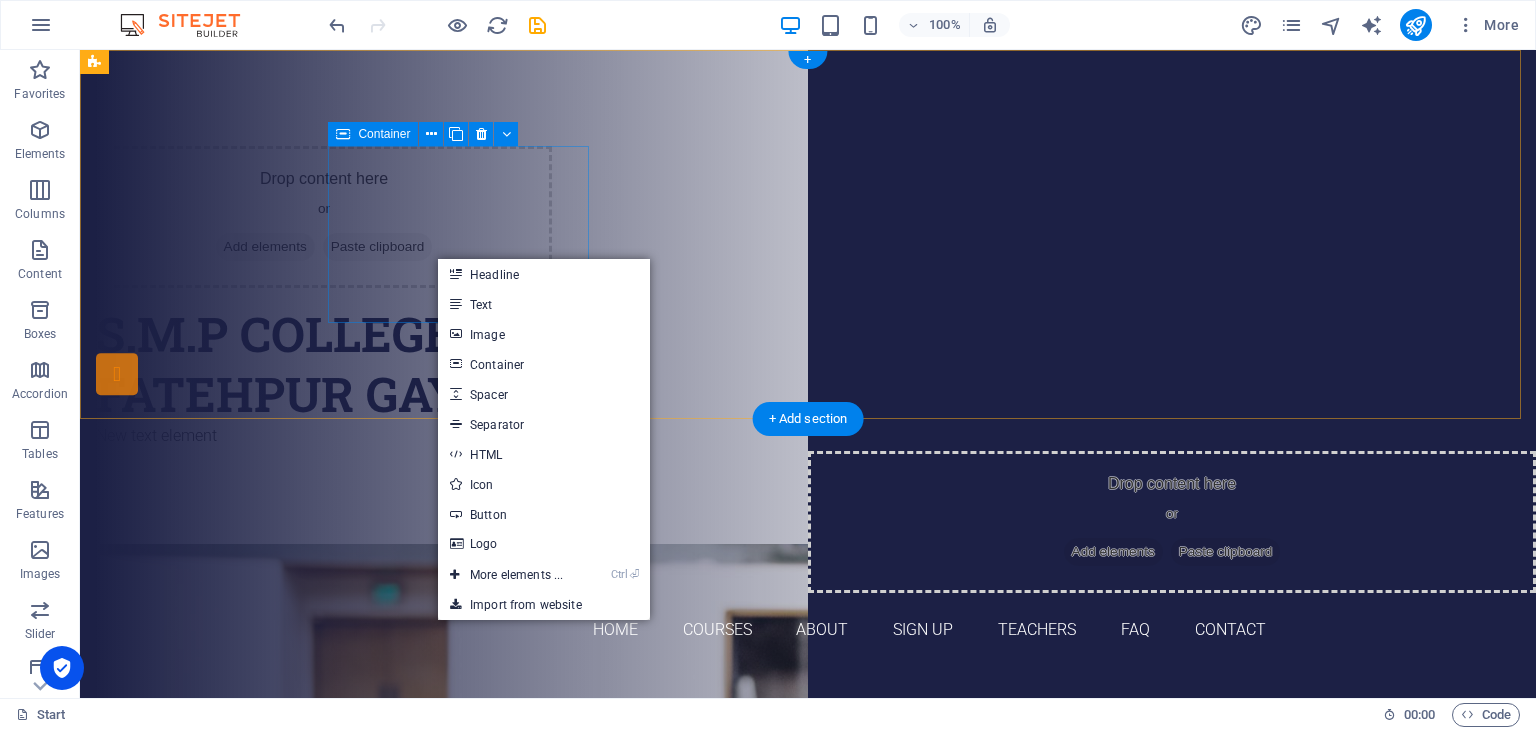 click on "Drop content here or  Add elements  Paste clipboard" at bounding box center (324, 217) 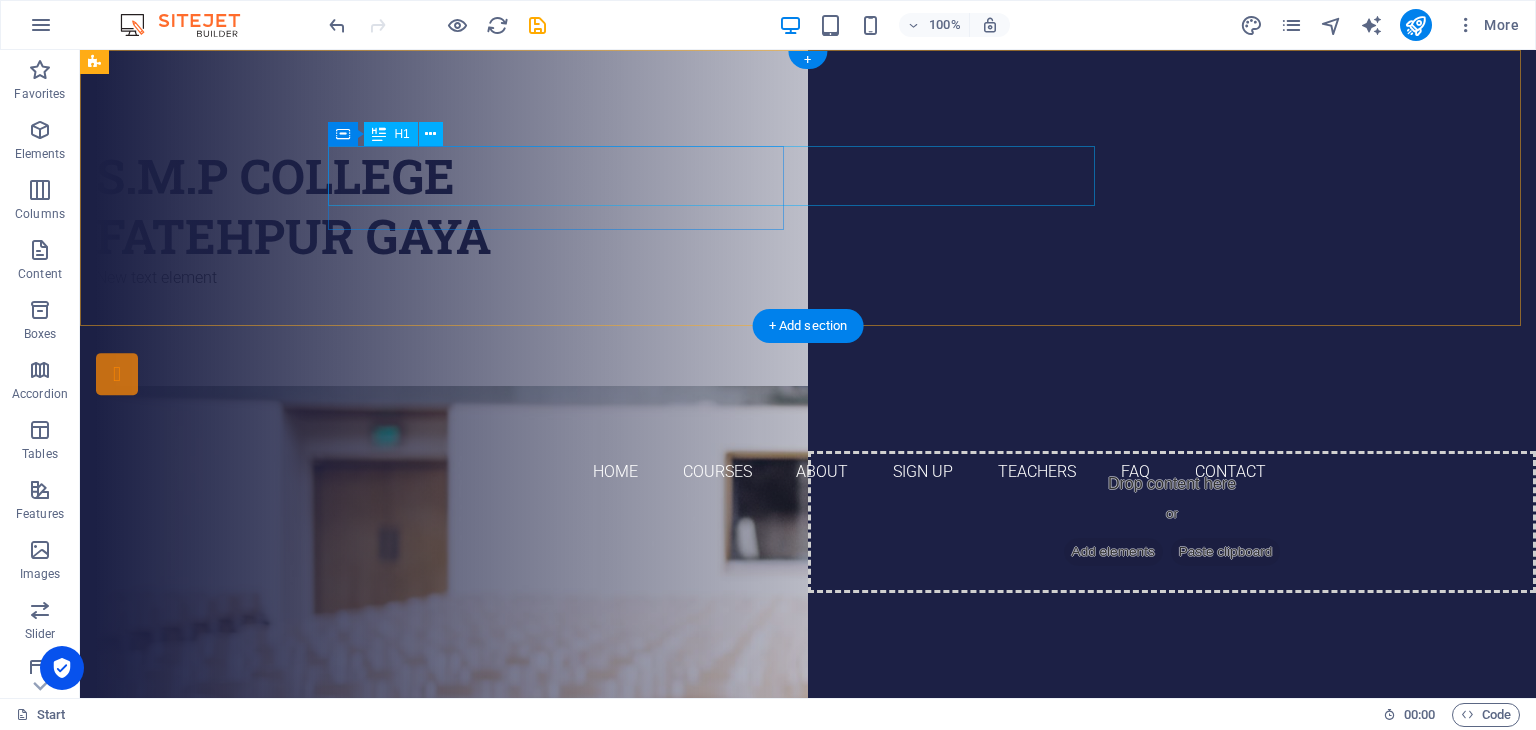 click on "S.M.P COLLEGE FATEHPUR GAYA" at bounding box center (324, 206) 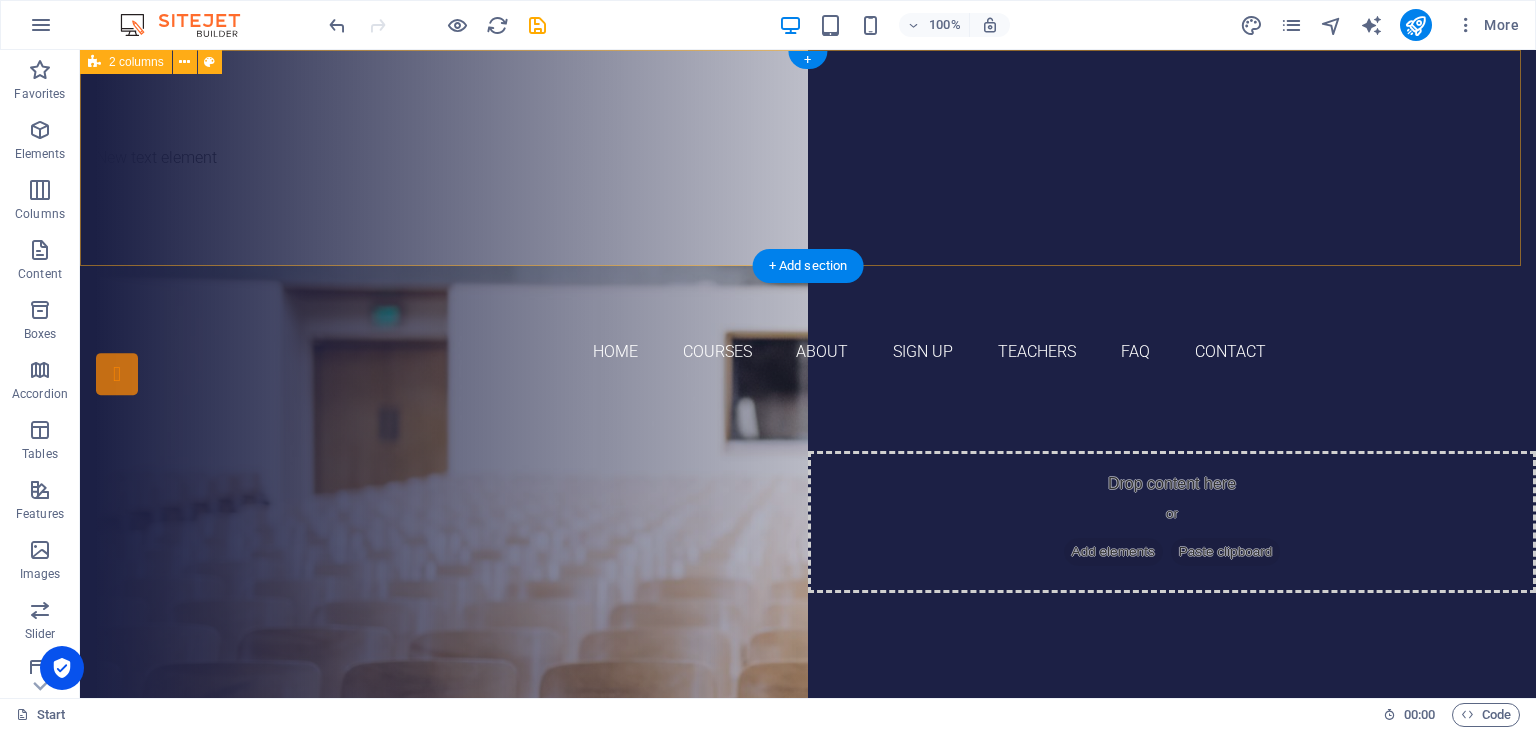 click on "New text element" at bounding box center [808, 158] 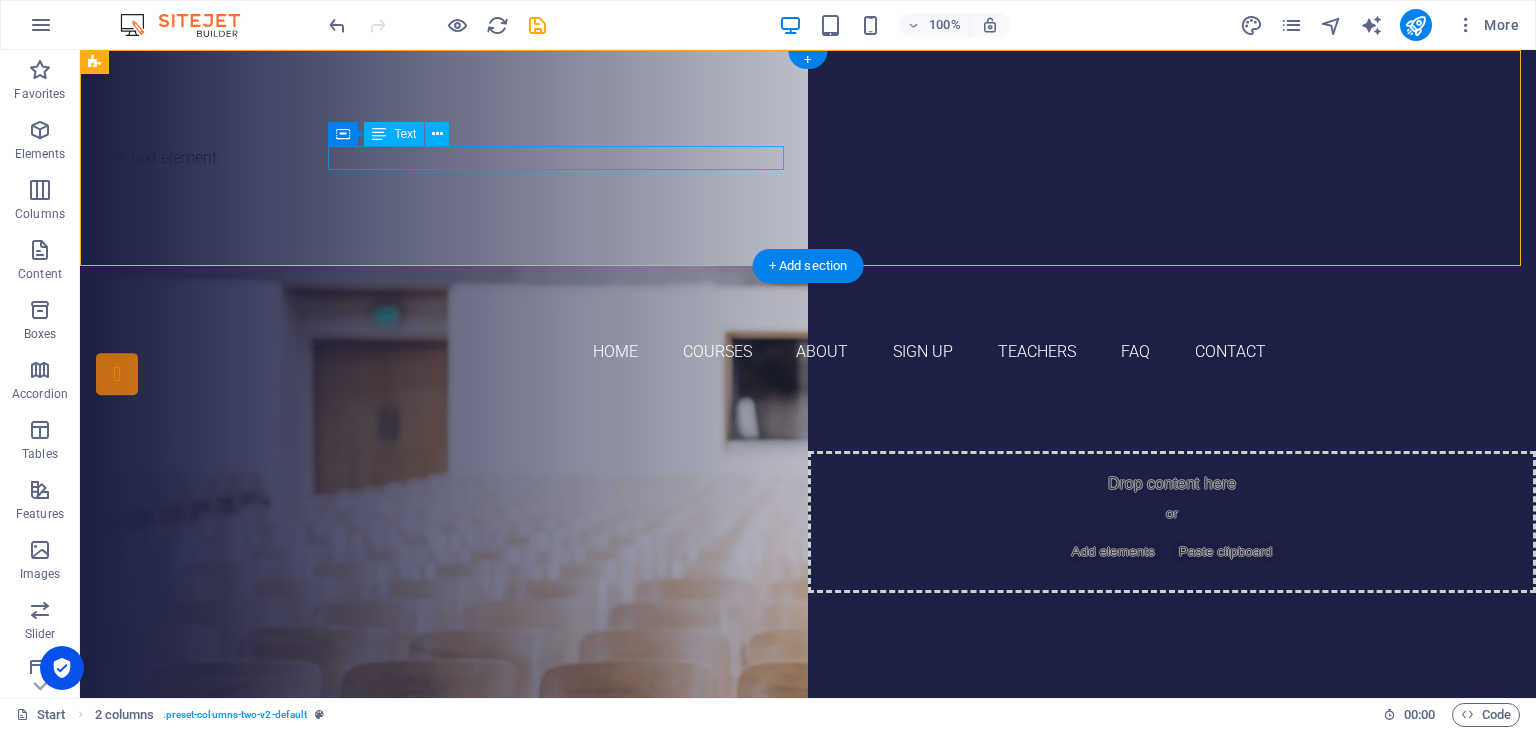 click on "New text element" at bounding box center (324, 158) 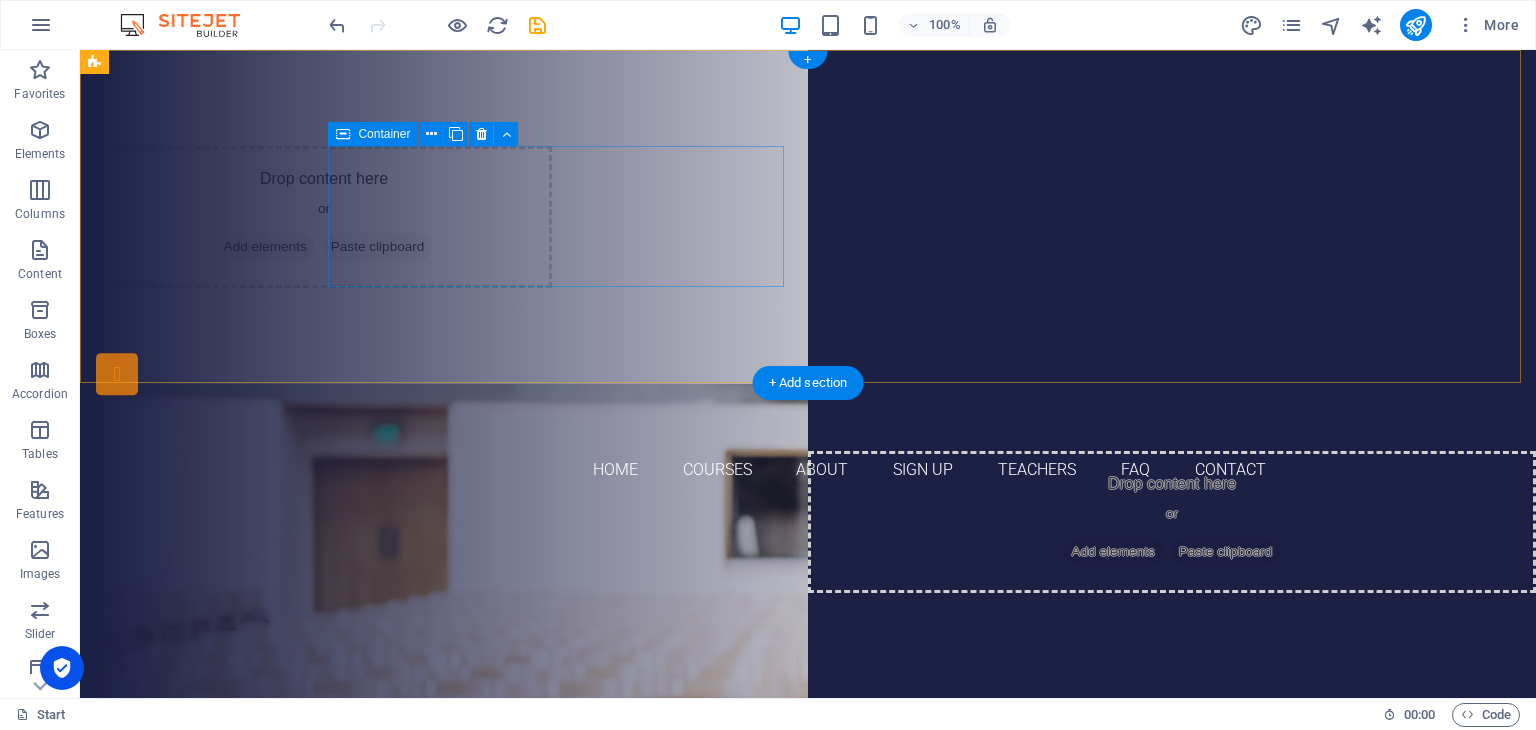 click on "Drop content here or  Add elements  Paste clipboard" at bounding box center (324, 217) 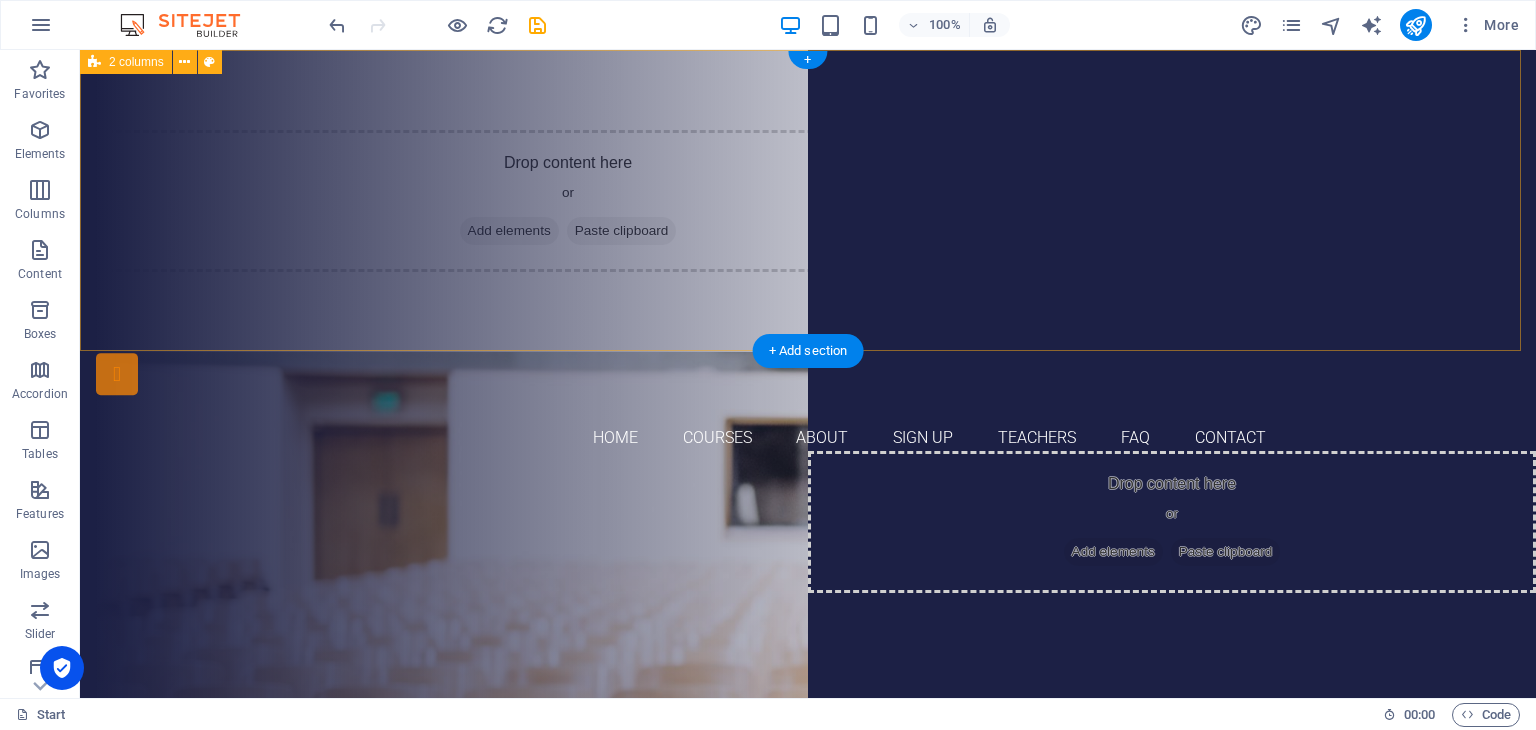 click on "Drop content here or  Add elements  Paste clipboard" at bounding box center [568, 201] 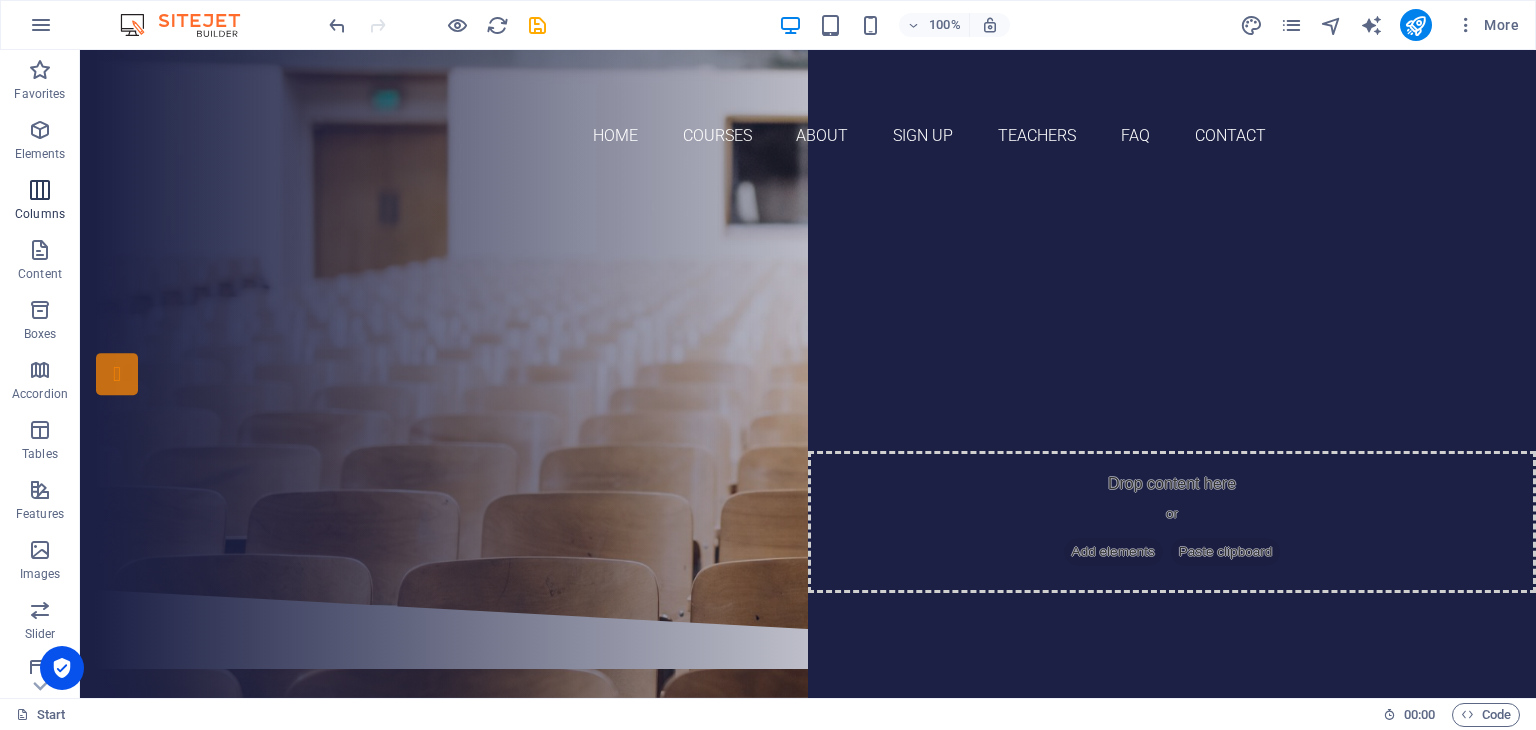 click on "Columns" at bounding box center (40, 202) 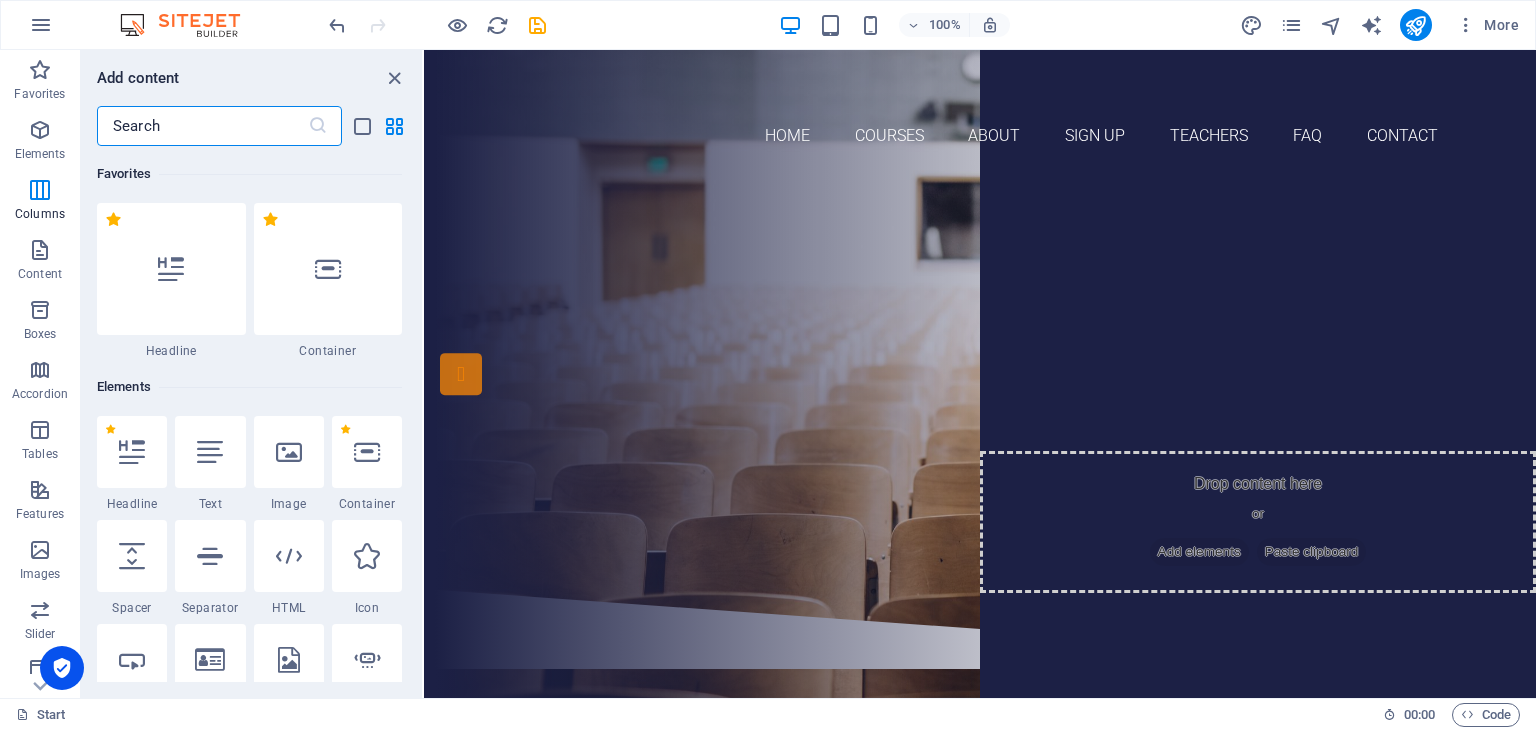 scroll, scrollTop: 990, scrollLeft: 0, axis: vertical 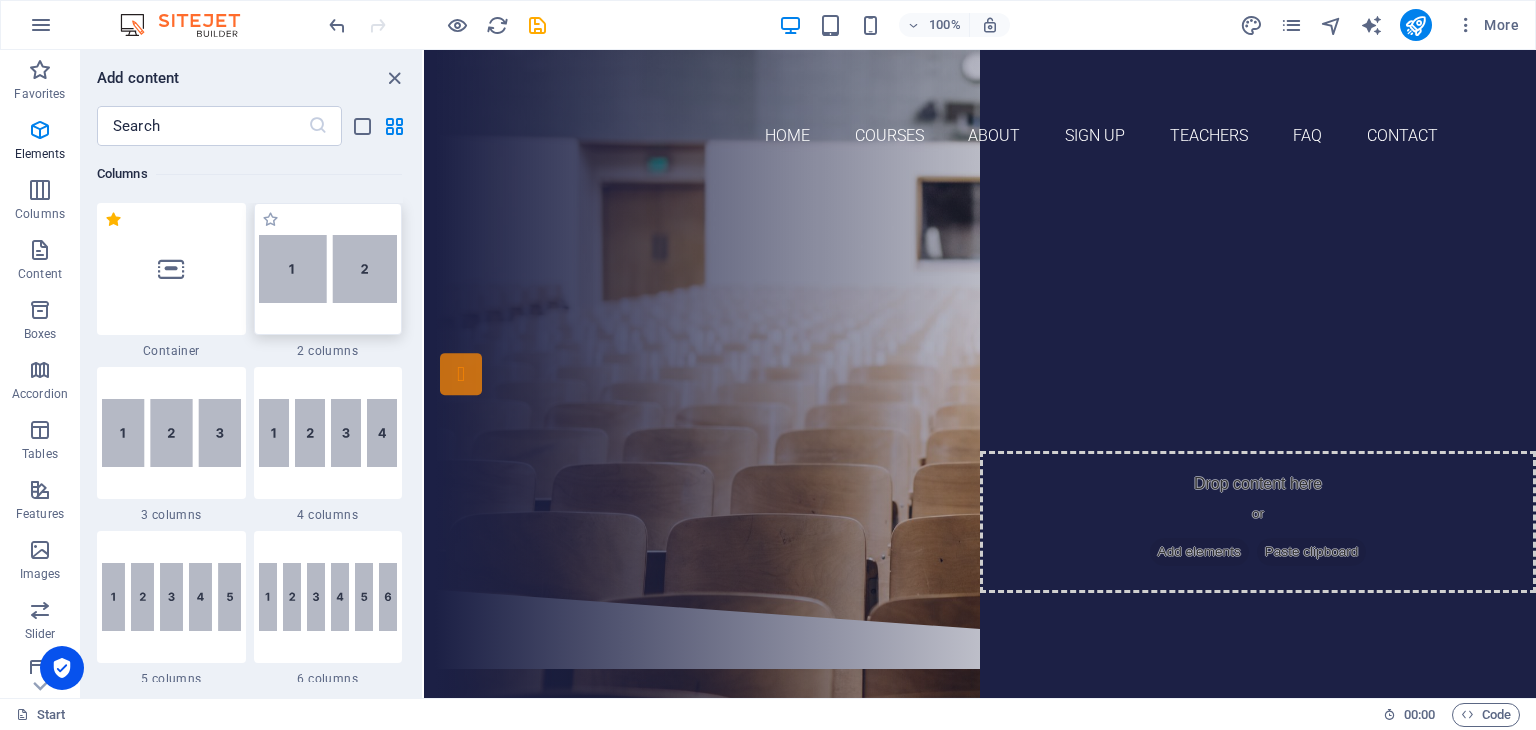 click at bounding box center [328, 269] 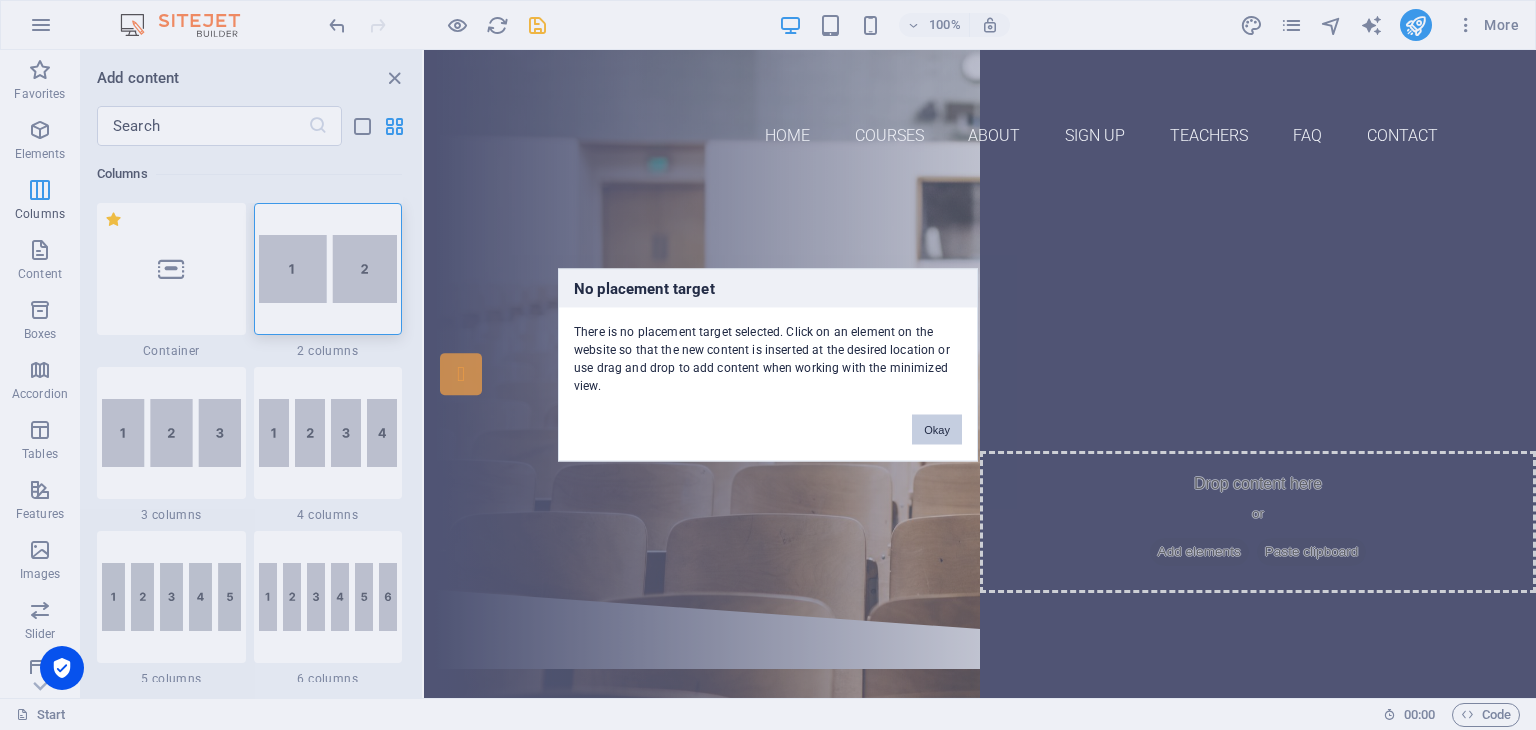 click on "Okay" at bounding box center (937, 430) 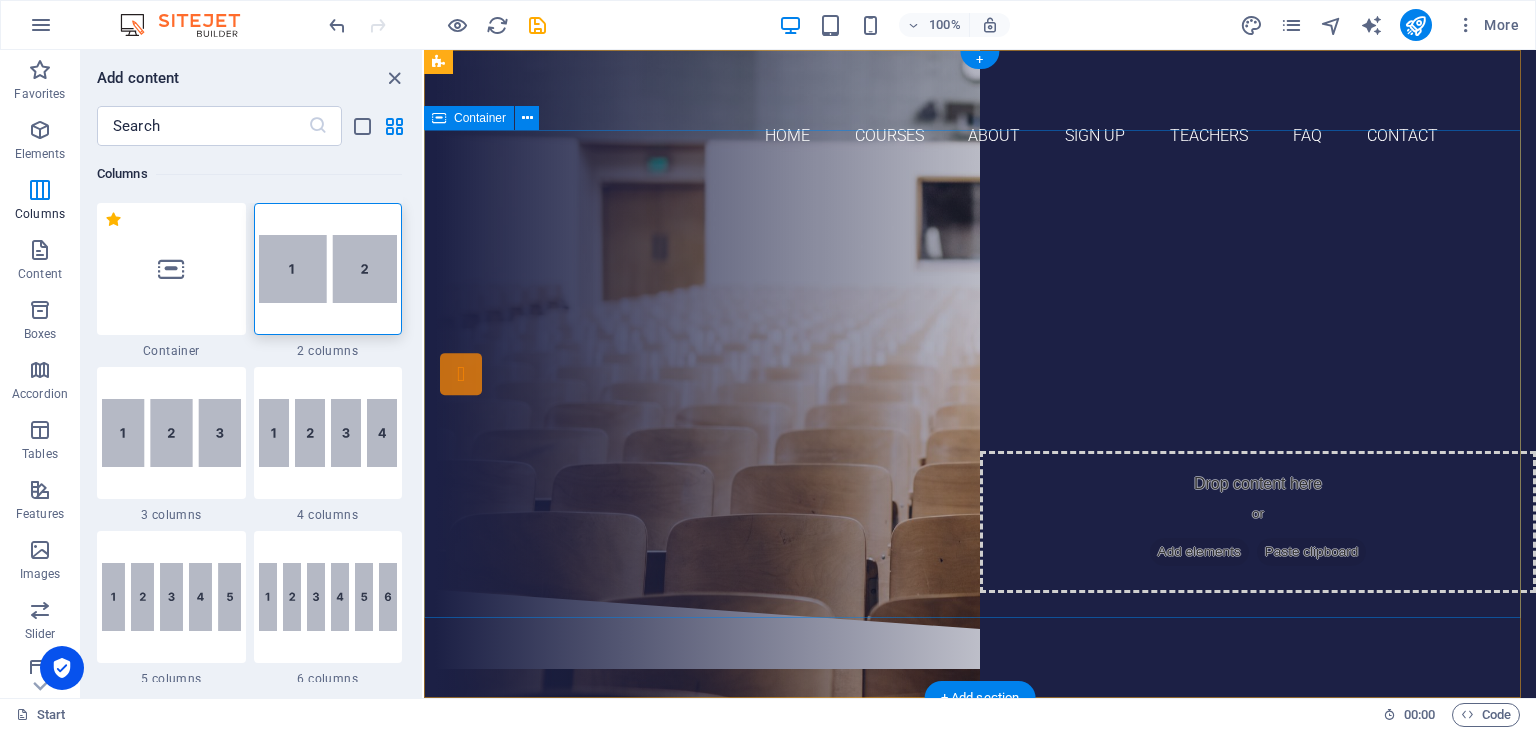 click on "Are you ready to learn new languages? Join our Language School Our Courses Sign up now" at bounding box center (980, 382) 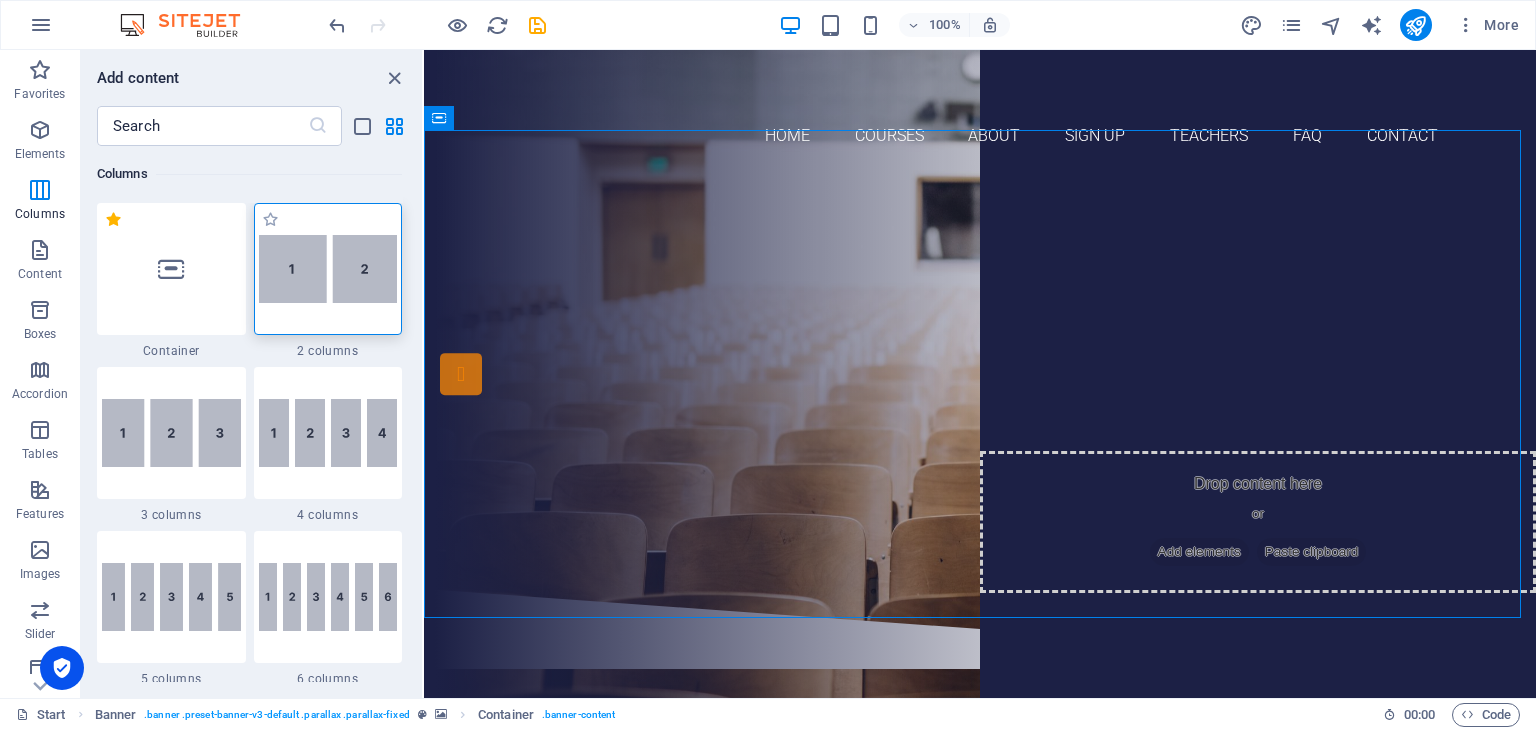 click at bounding box center (328, 269) 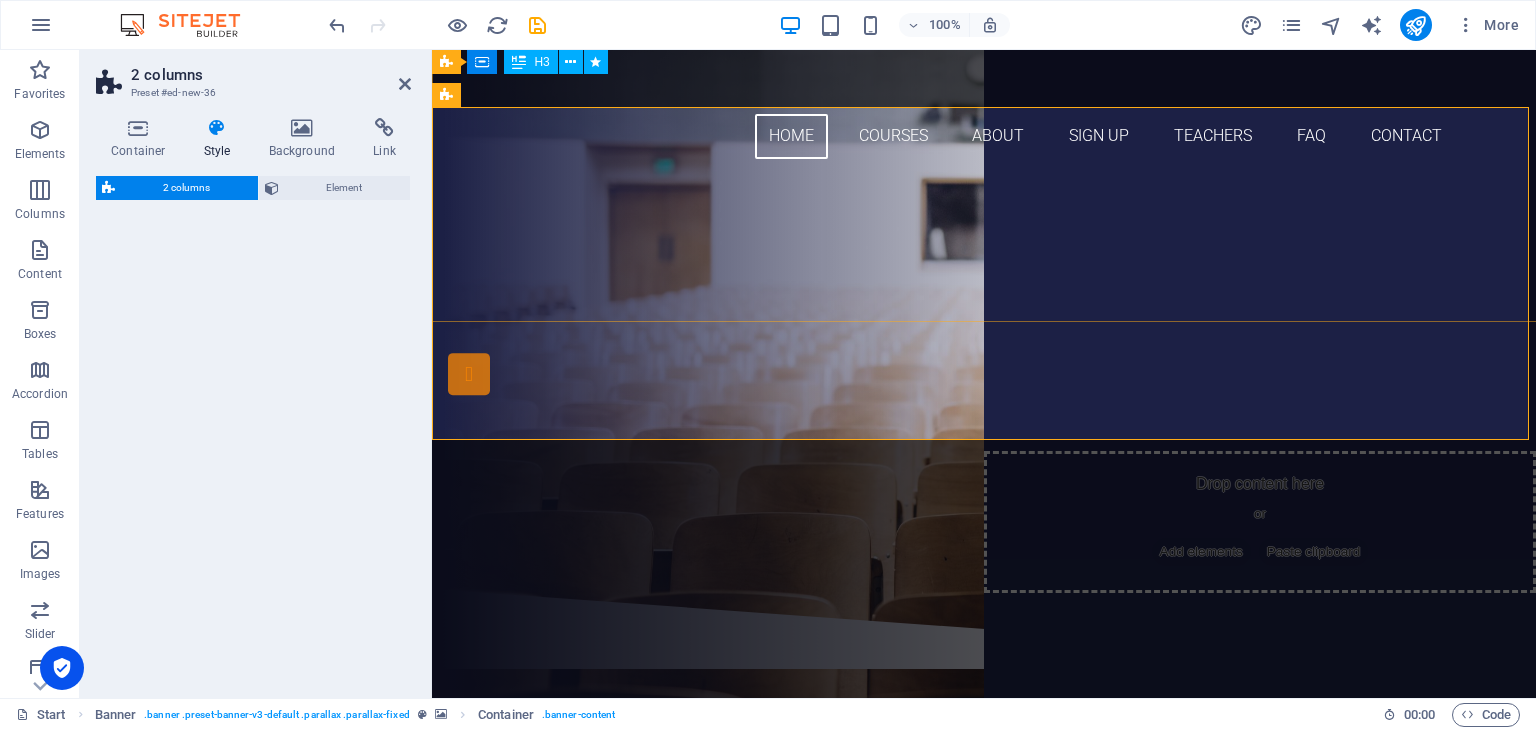 select on "rem" 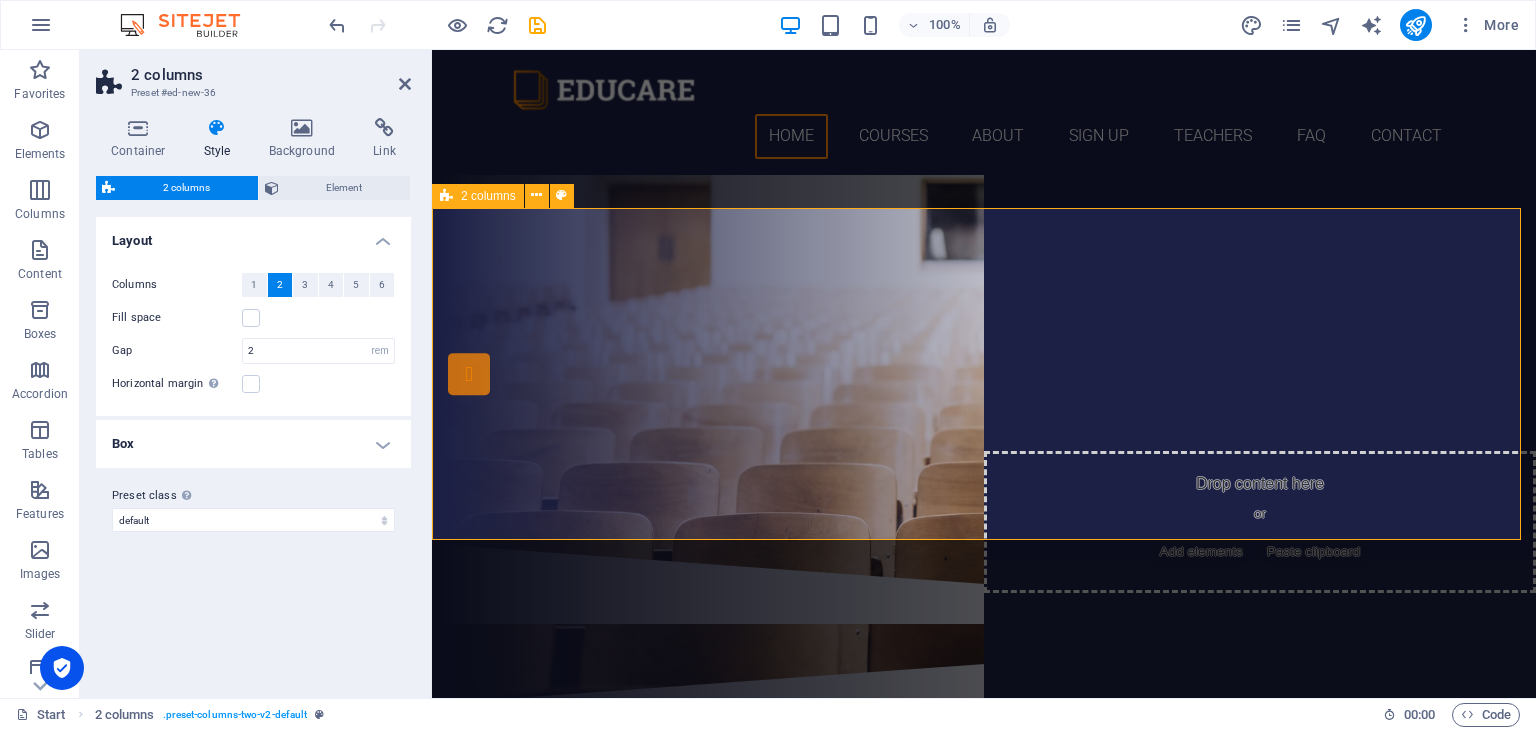scroll, scrollTop: 490, scrollLeft: 0, axis: vertical 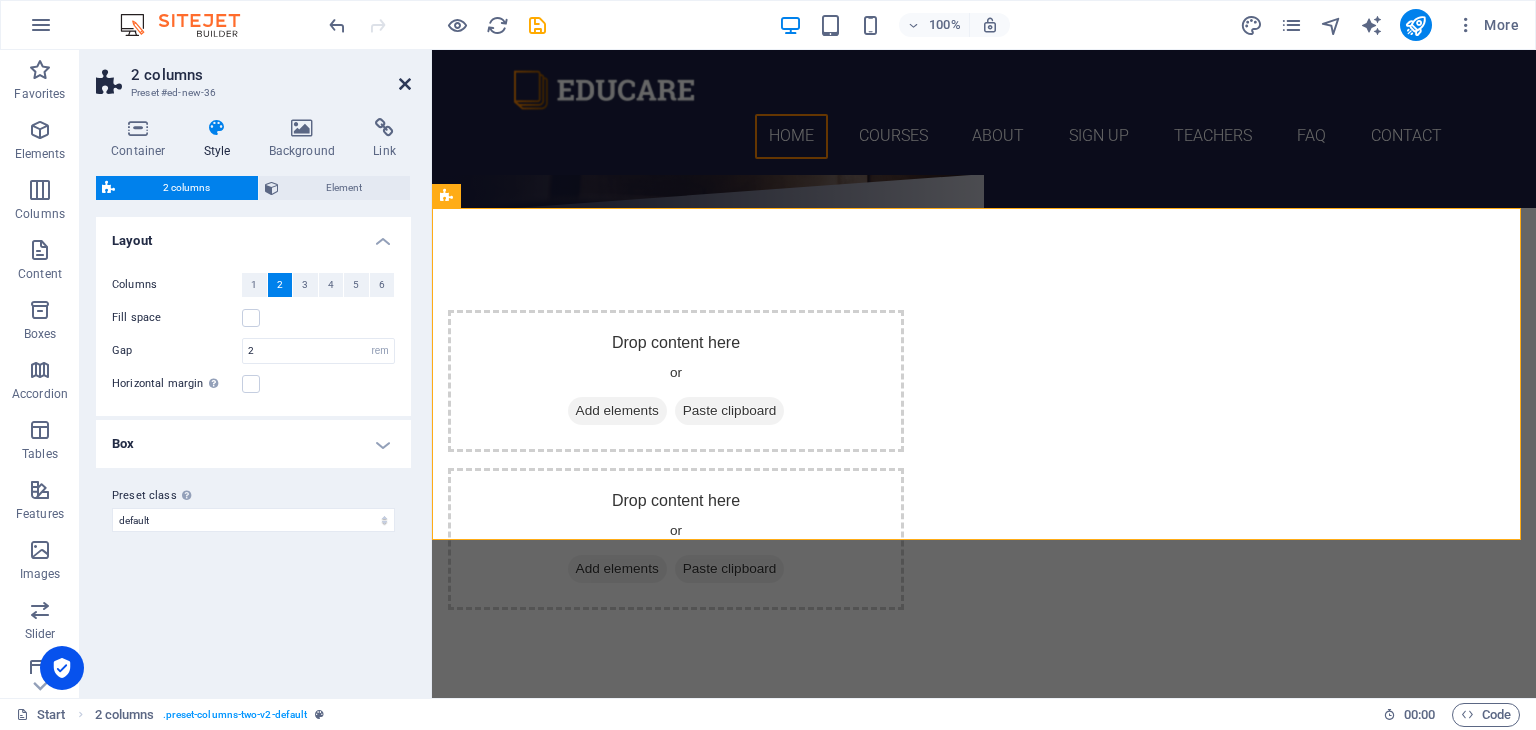 click at bounding box center (405, 84) 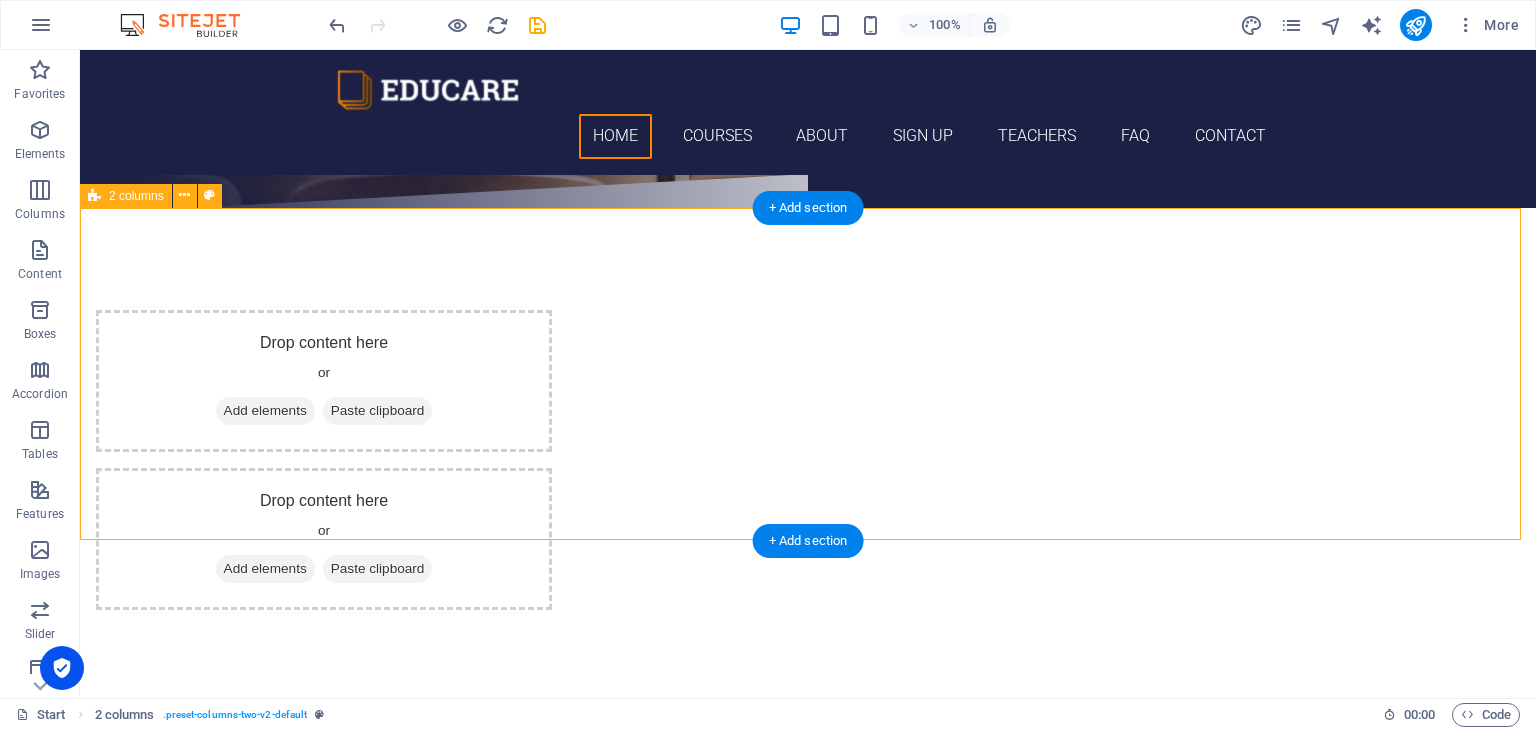 click on "Drop content here or  Add elements  Paste clipboard Drop content here or  Add elements  Paste clipboard" at bounding box center (808, 460) 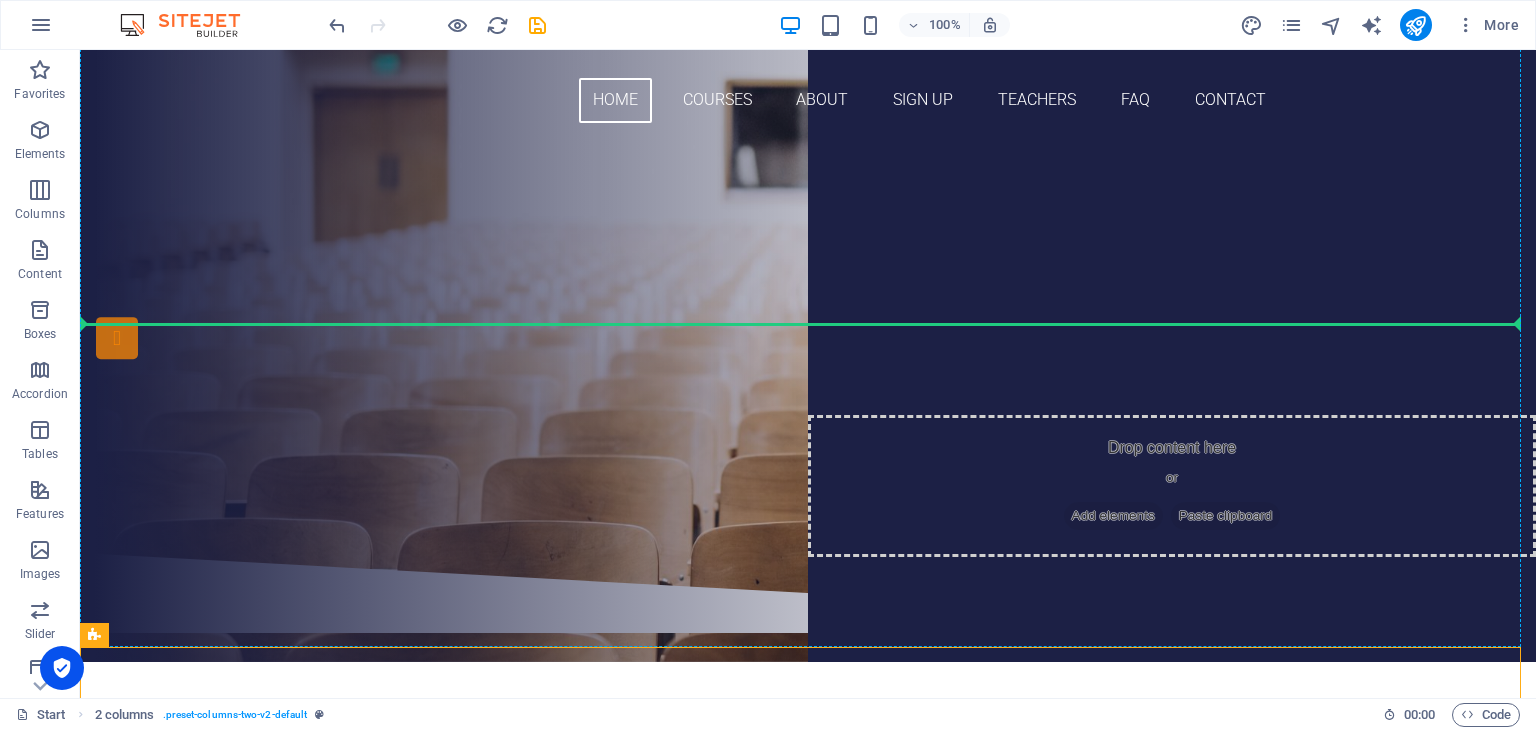 scroll, scrollTop: 0, scrollLeft: 0, axis: both 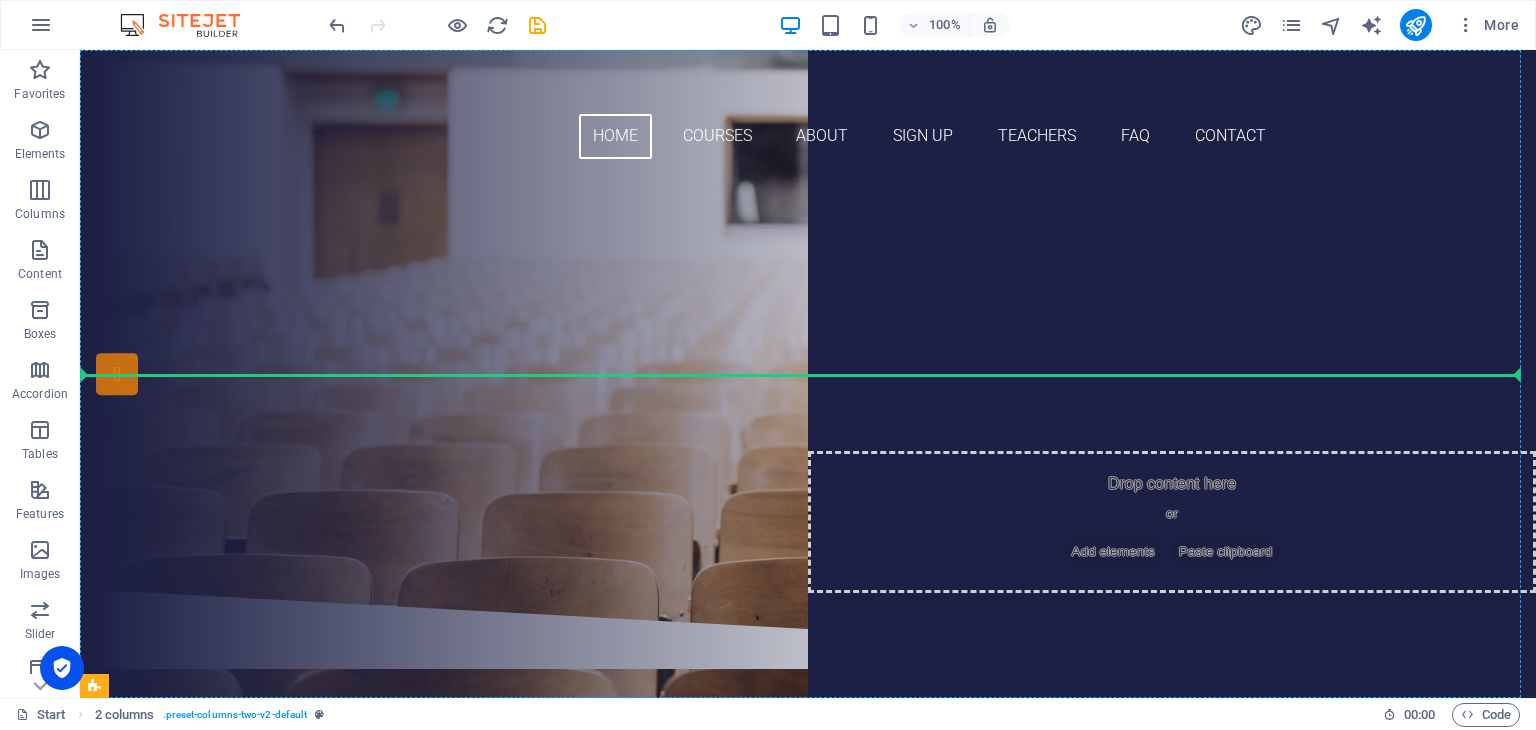 drag, startPoint x: 239, startPoint y: 267, endPoint x: 384, endPoint y: 65, distance: 248.65437 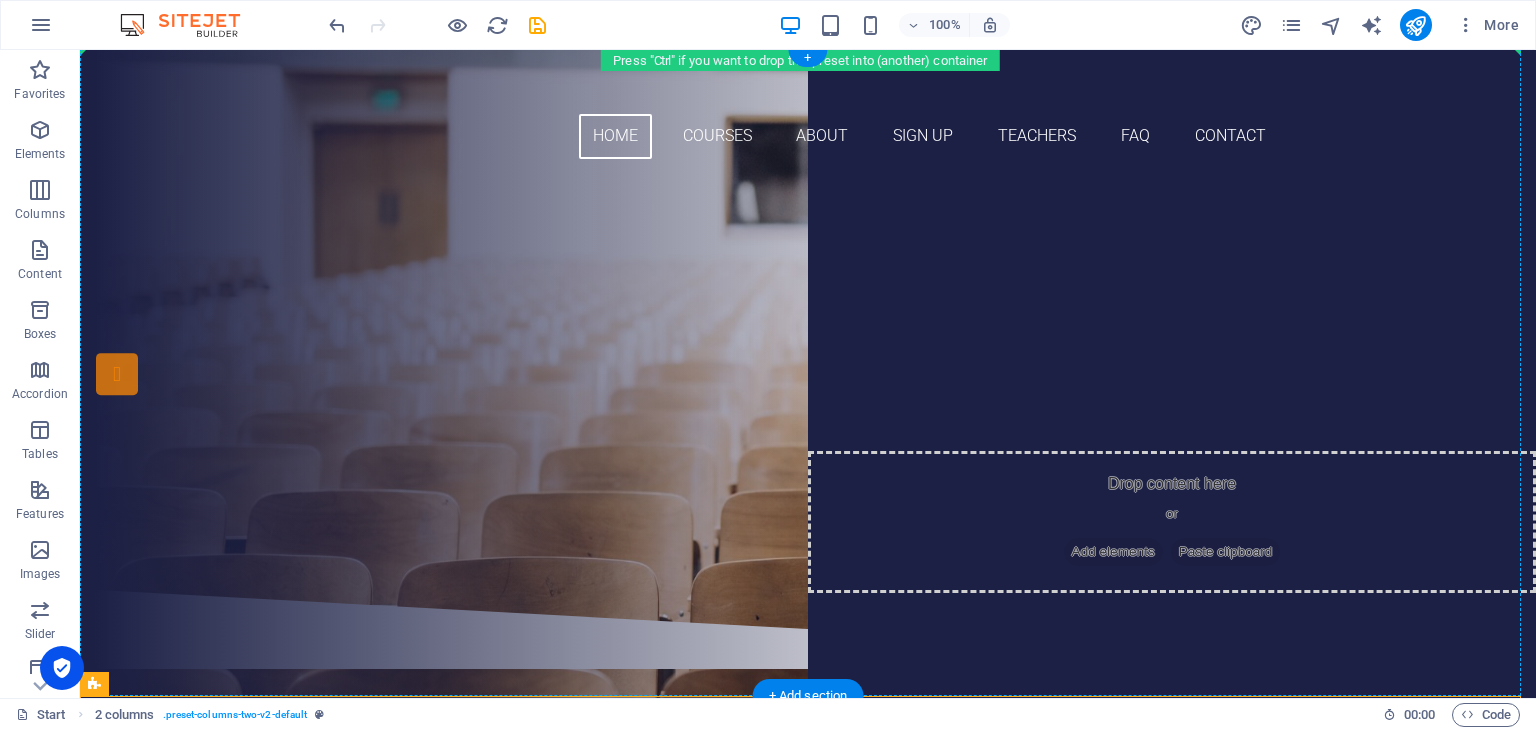 scroll, scrollTop: 300, scrollLeft: 0, axis: vertical 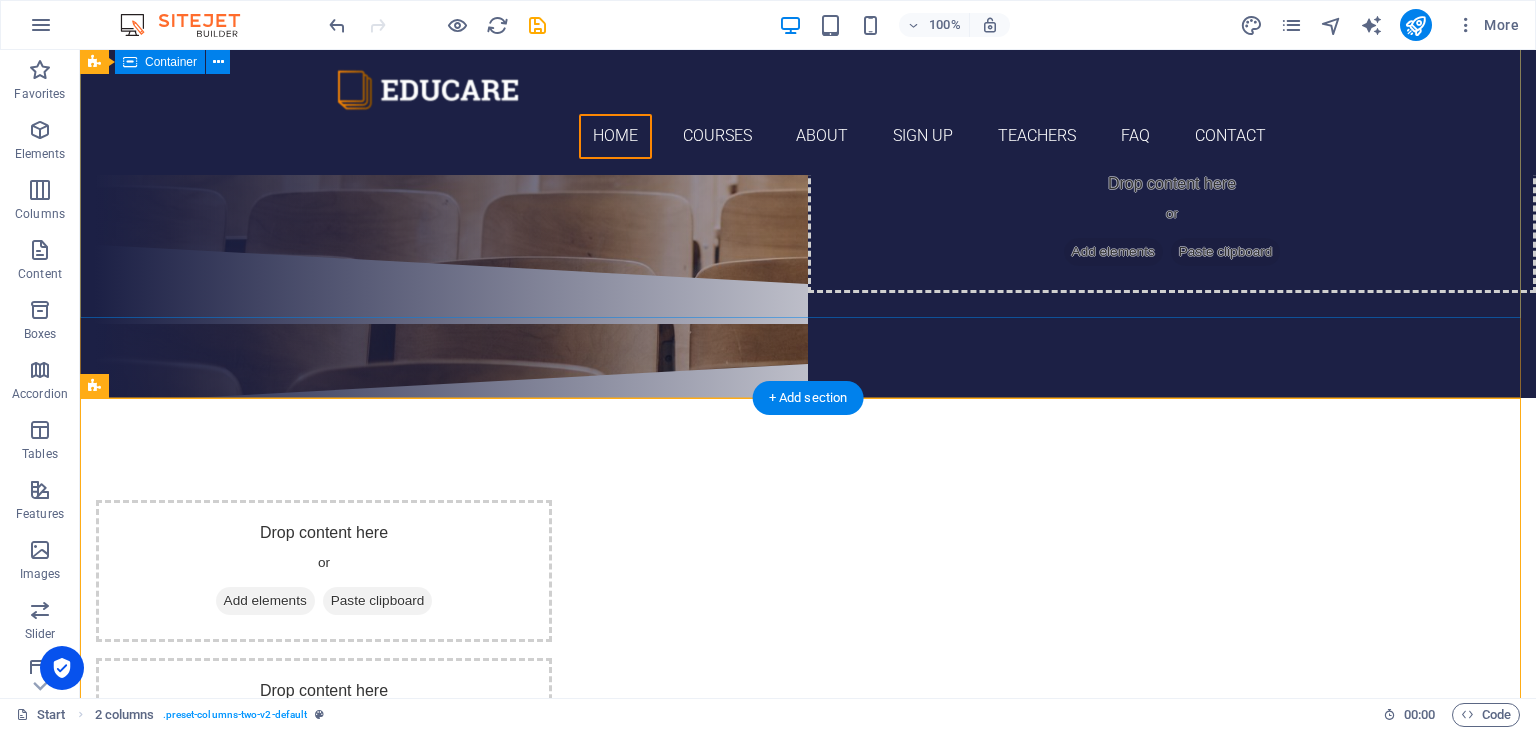 drag, startPoint x: 217, startPoint y: 455, endPoint x: 289, endPoint y: 219, distance: 246.73872 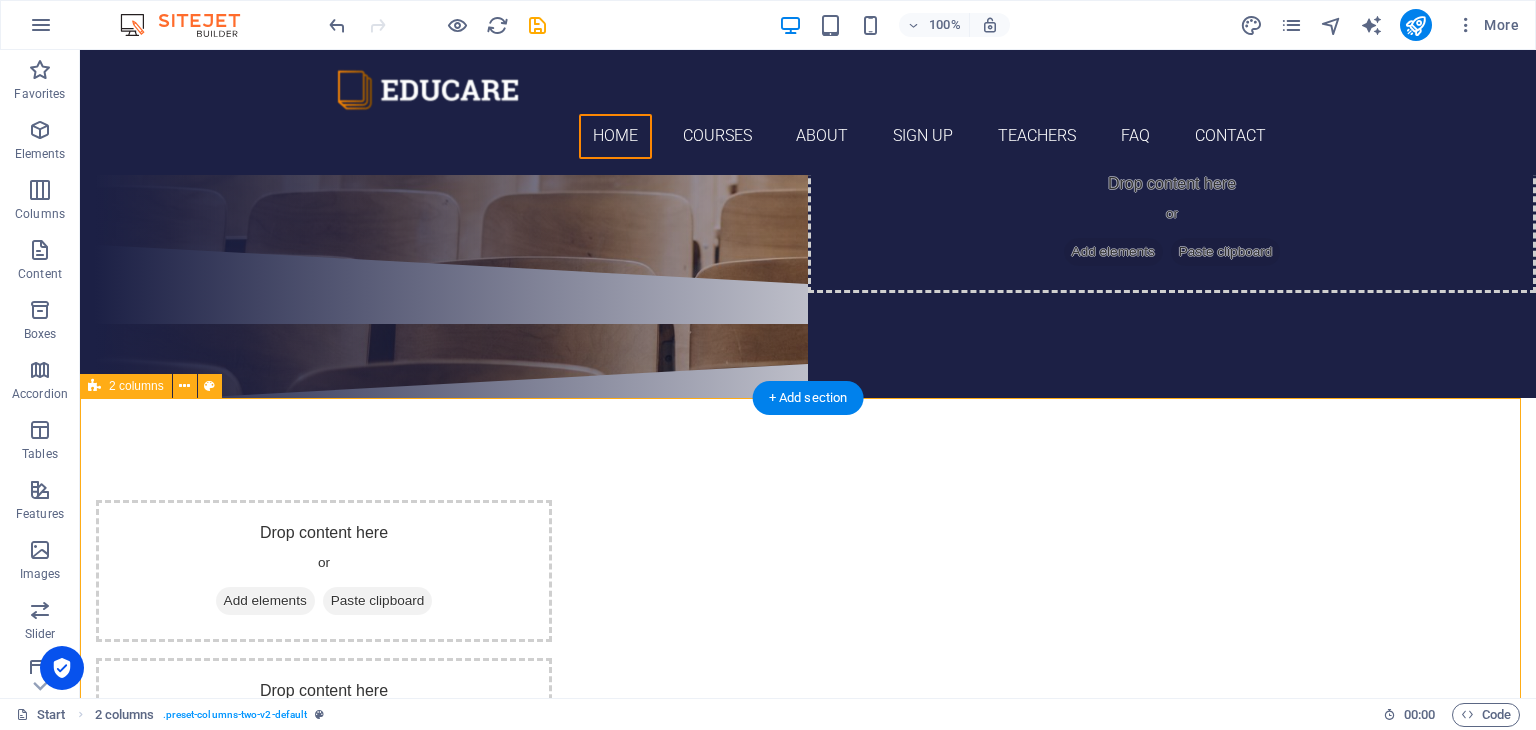 drag, startPoint x: 252, startPoint y: 486, endPoint x: 252, endPoint y: 465, distance: 21 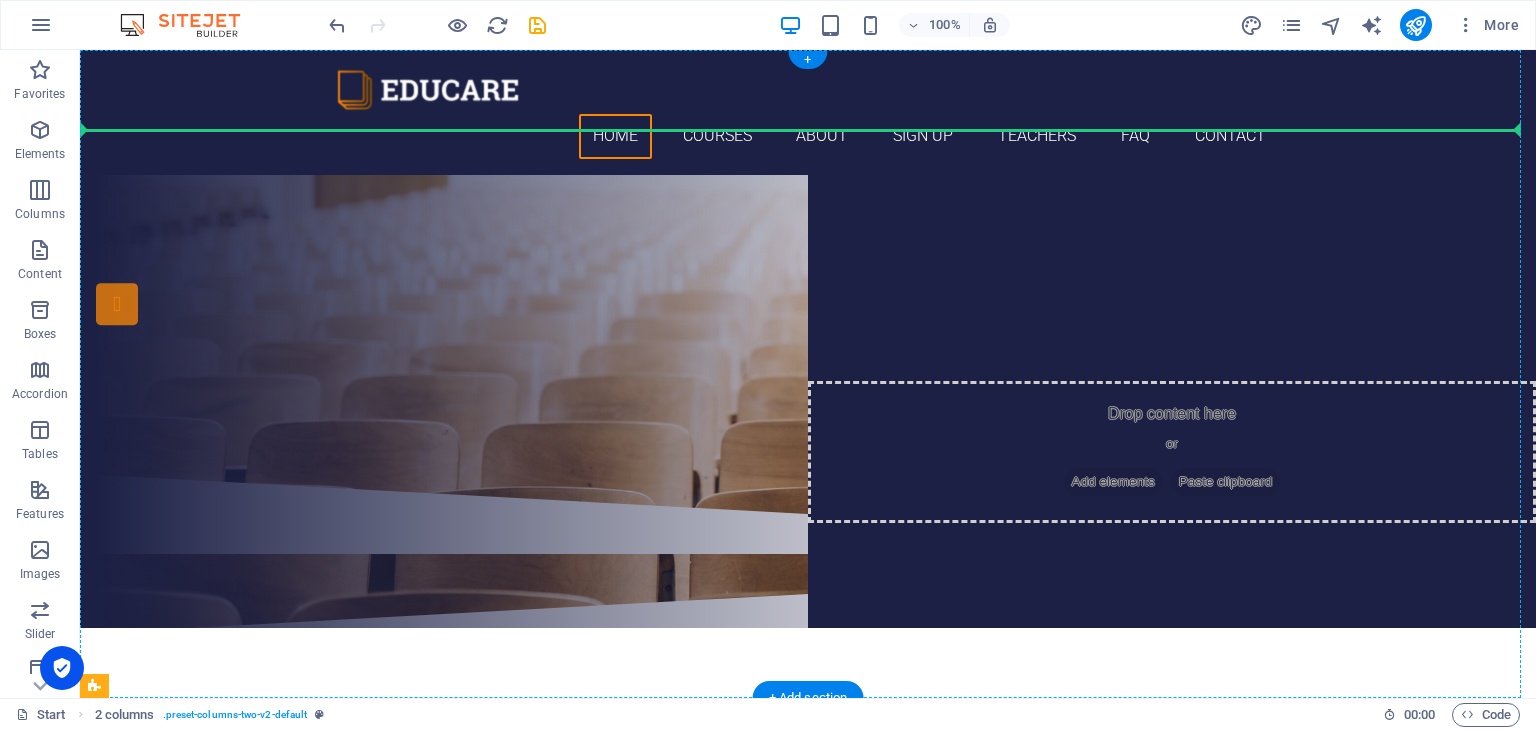 scroll, scrollTop: 0, scrollLeft: 0, axis: both 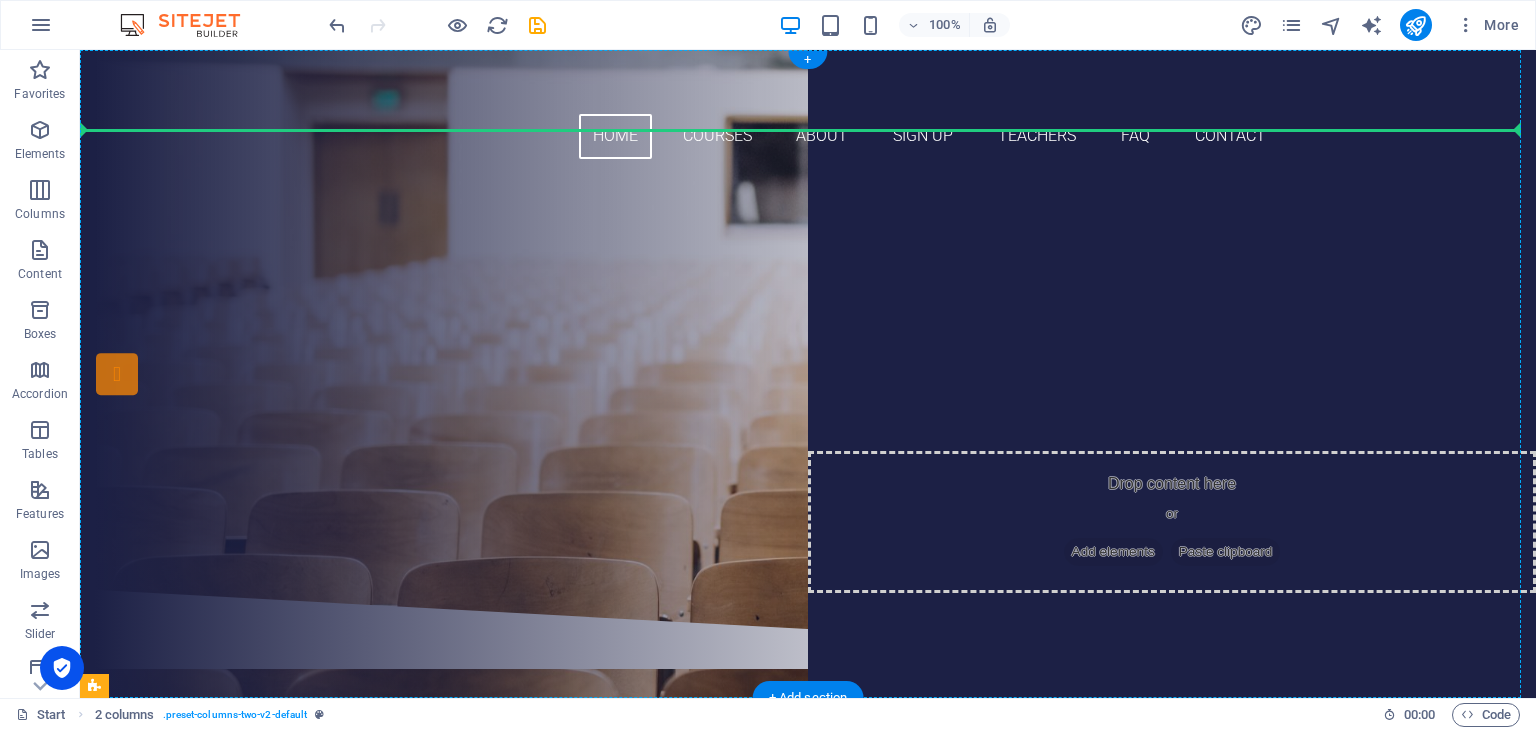 drag, startPoint x: 252, startPoint y: 465, endPoint x: 316, endPoint y: 111, distance: 359.7388 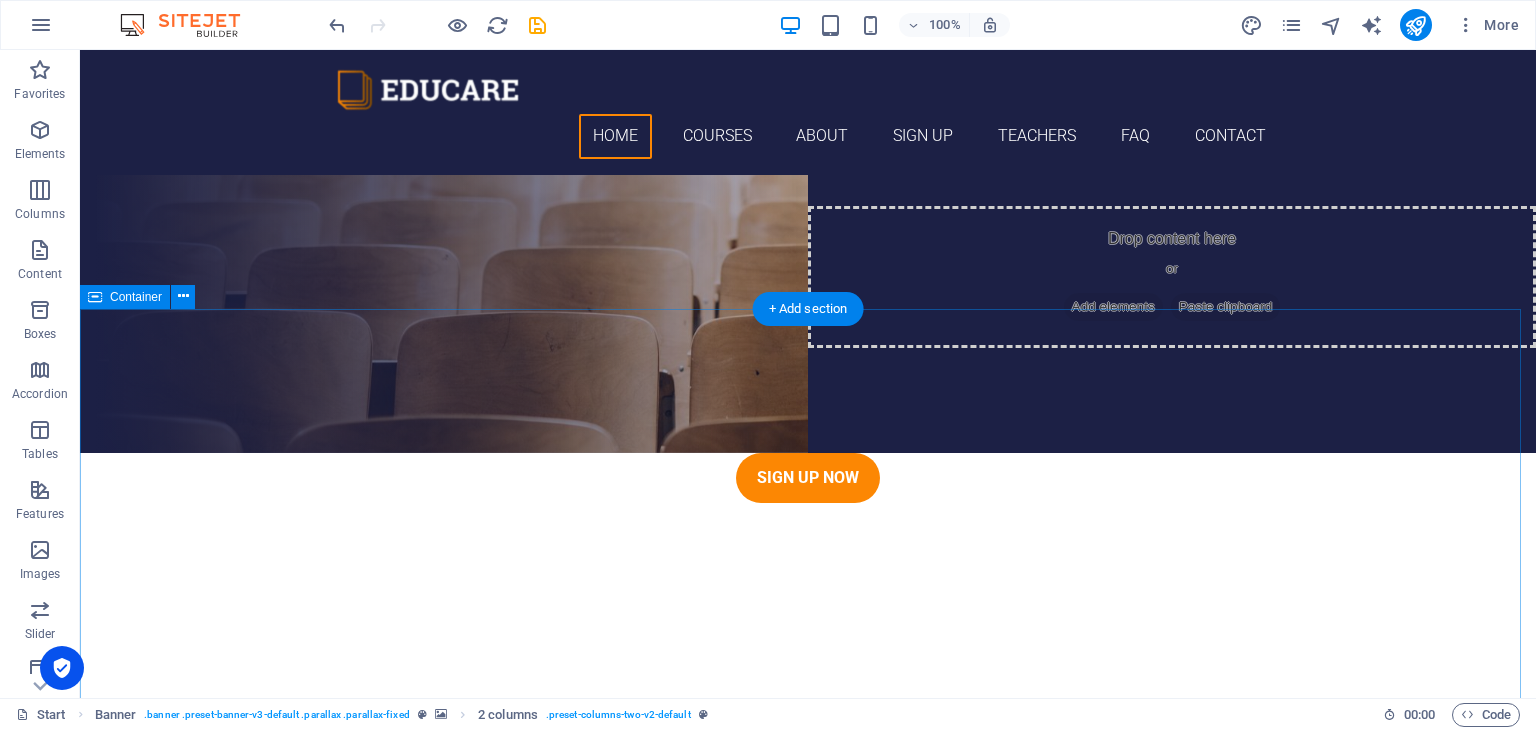 scroll, scrollTop: 0, scrollLeft: 0, axis: both 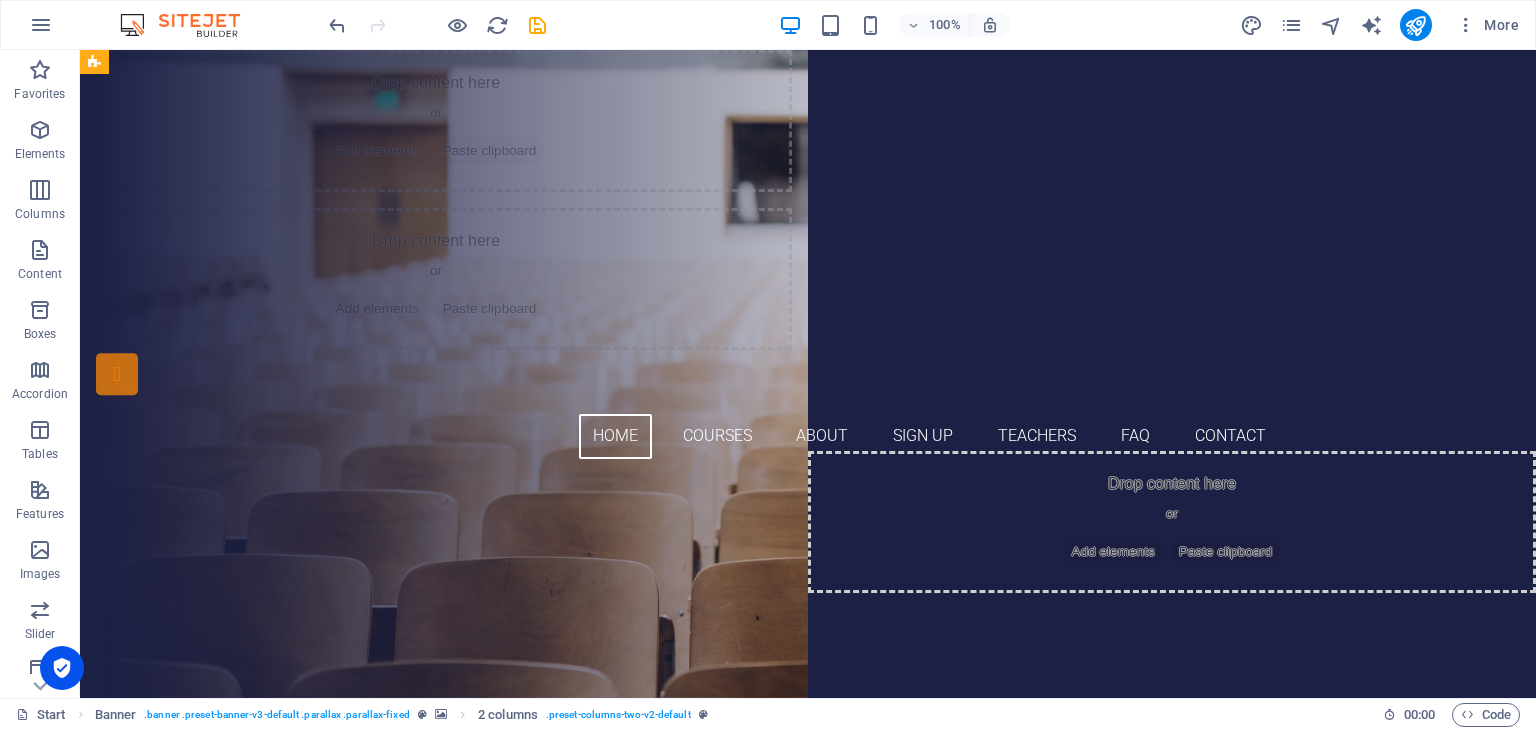 drag, startPoint x: 104, startPoint y: 113, endPoint x: 124, endPoint y: 46, distance: 69.92139 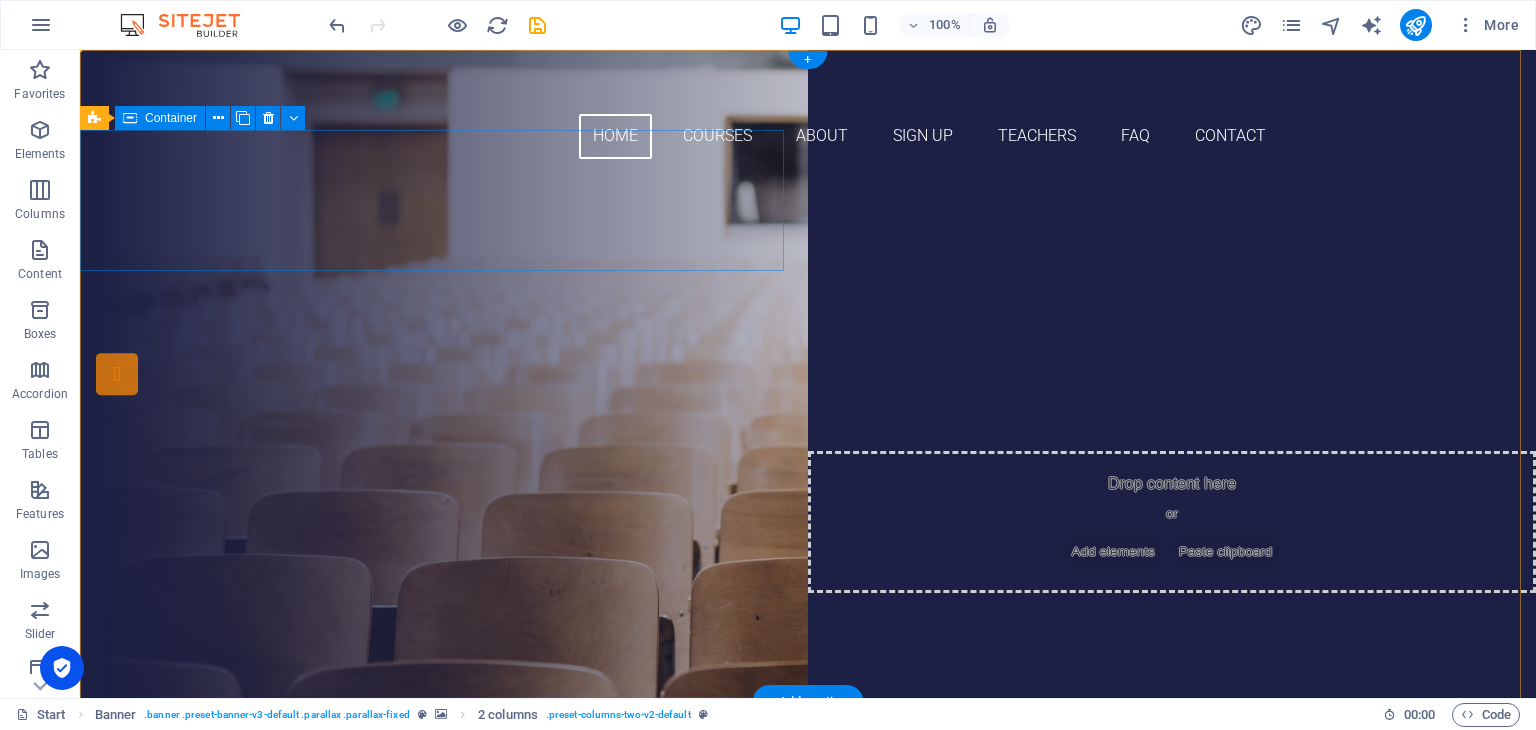 click on "Drop content here or  Add elements  Paste clipboard" at bounding box center (436, 246) 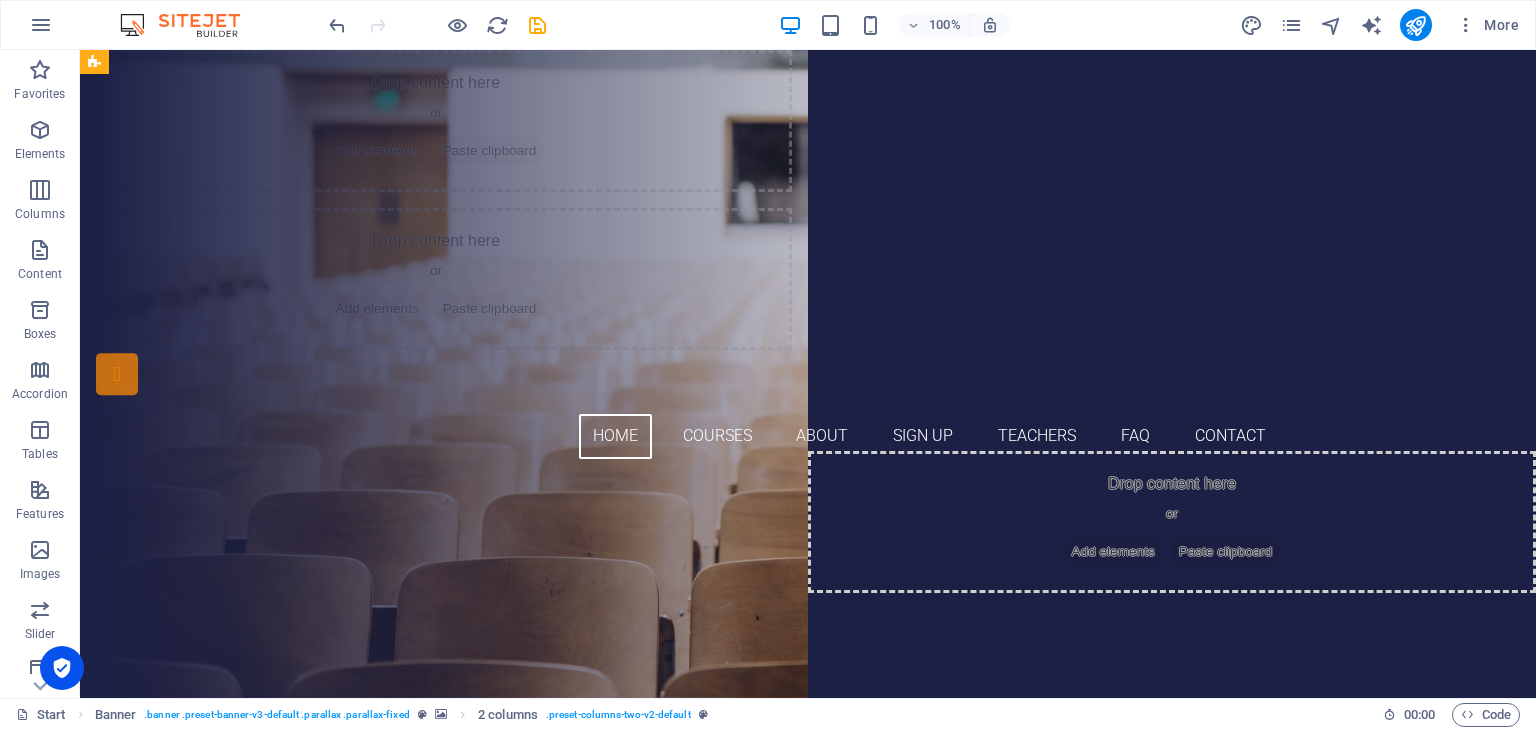 drag, startPoint x: 93, startPoint y: 117, endPoint x: 28, endPoint y: 23, distance: 114.28473 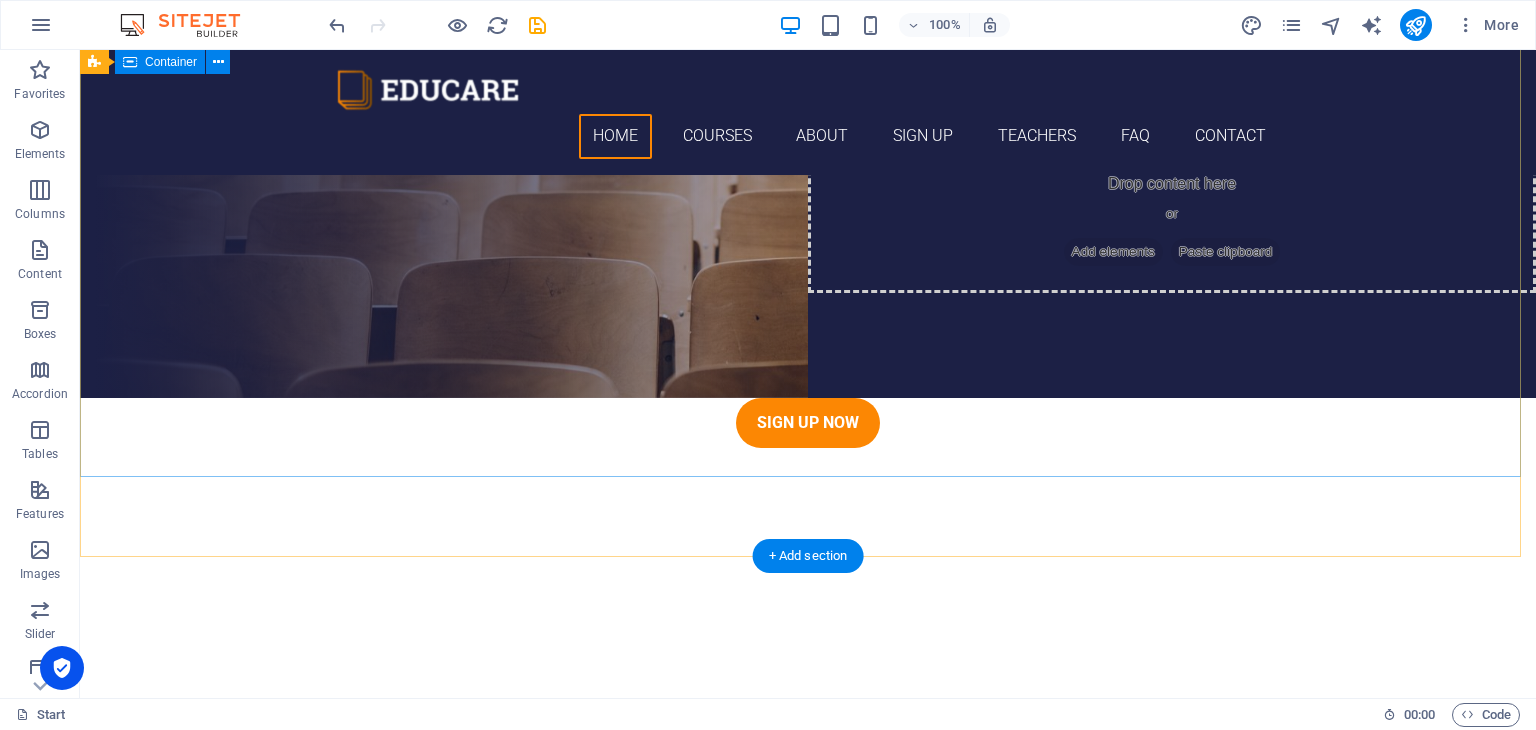 scroll, scrollTop: 0, scrollLeft: 0, axis: both 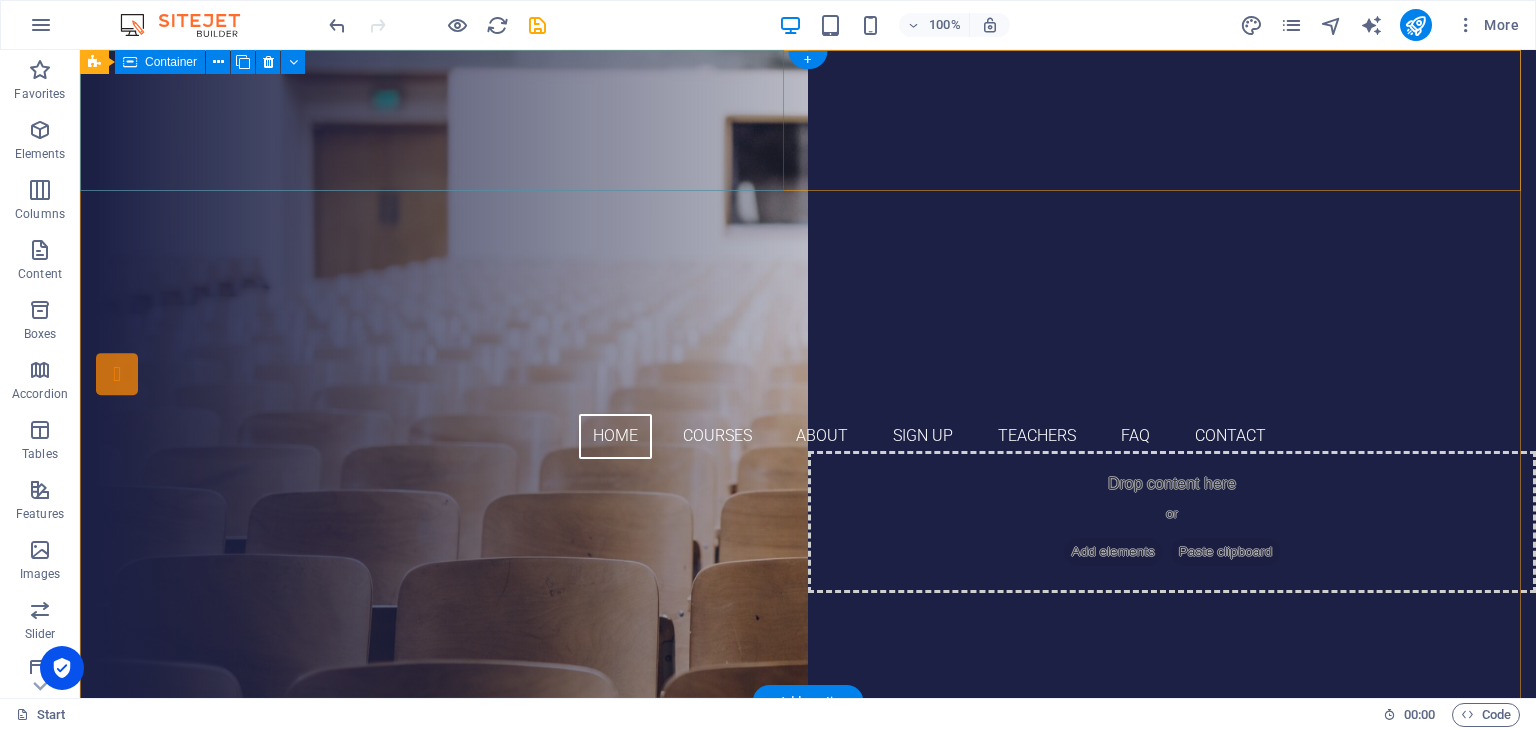 click on "Add elements" at bounding box center (377, 151) 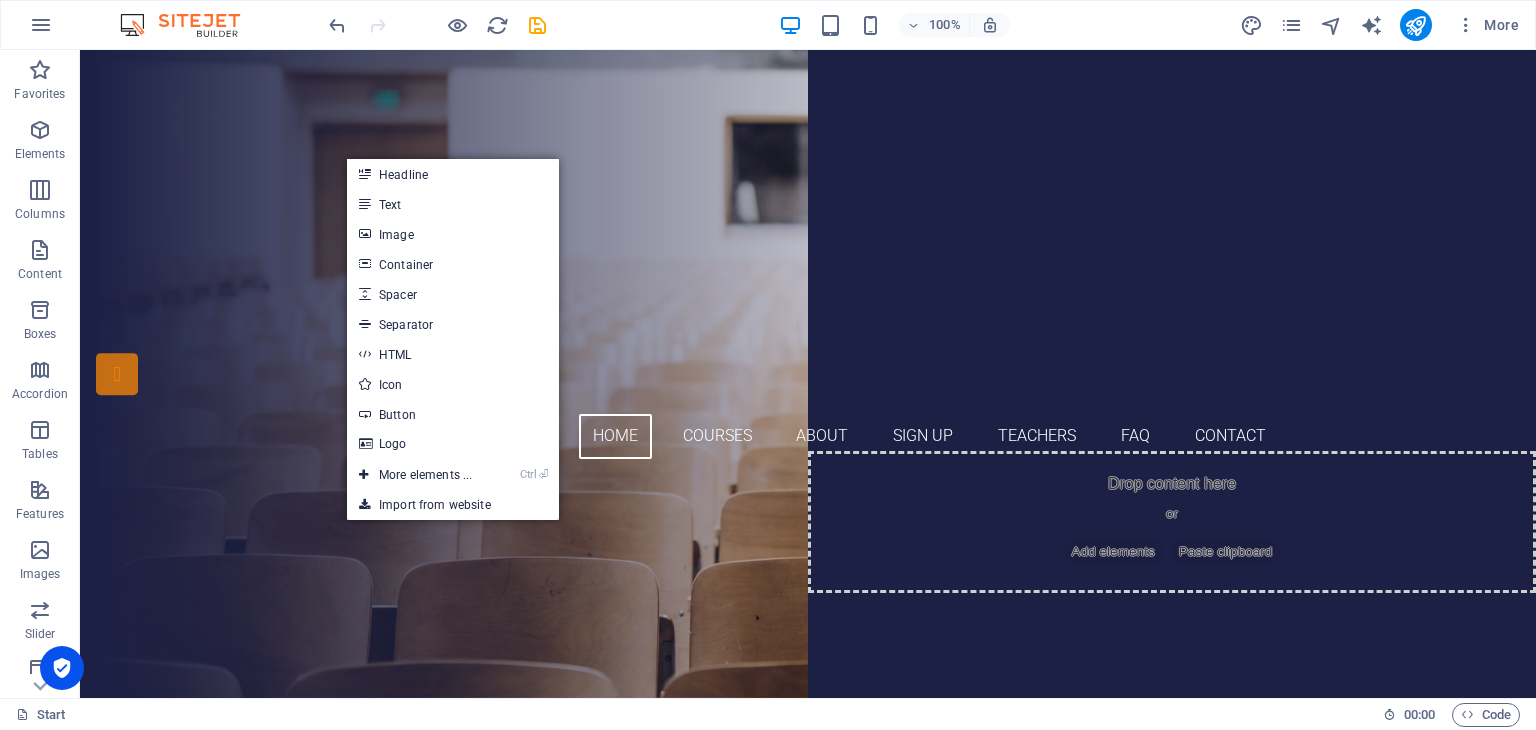click on "Image" at bounding box center (453, 234) 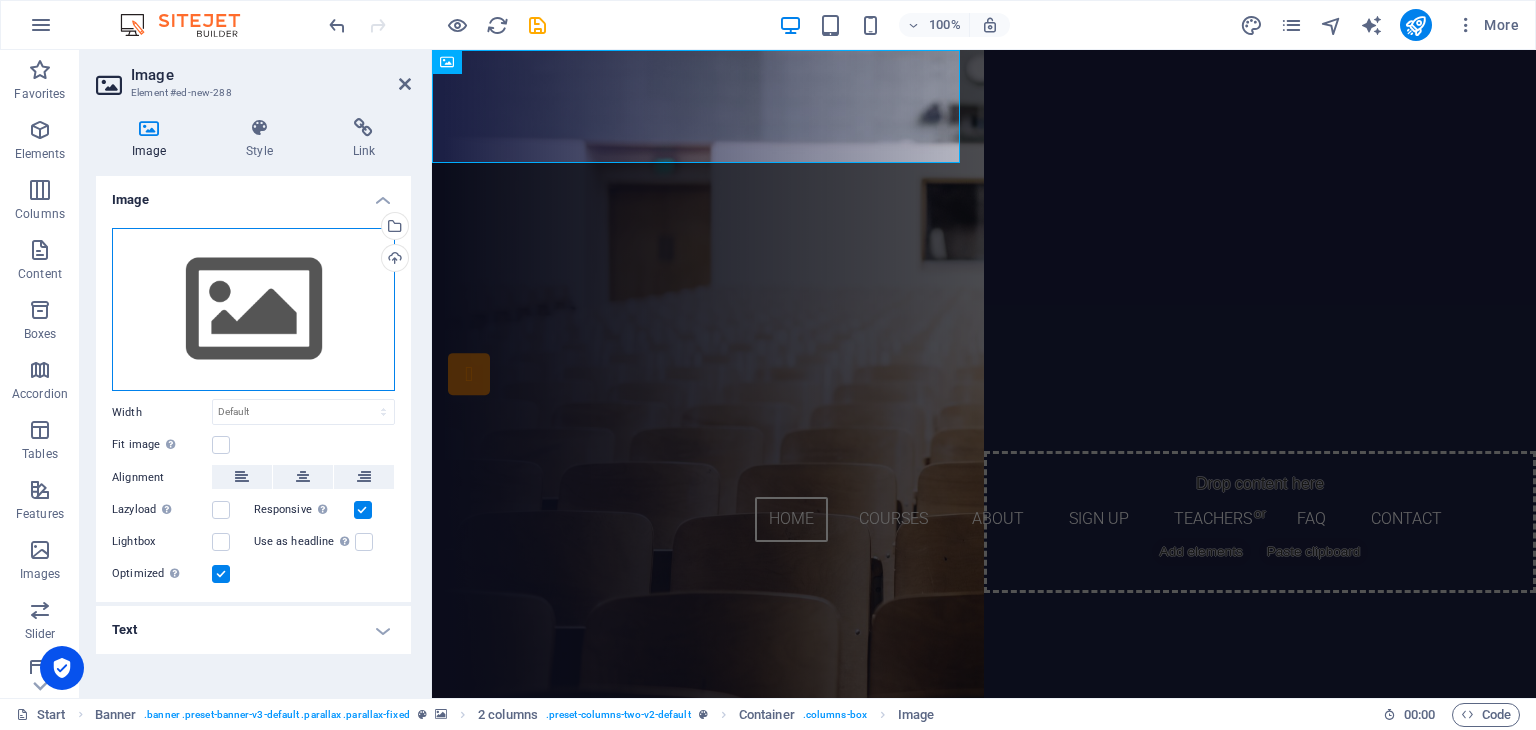 click on "Drag files here, click to choose files or select files from Files or our free stock photos & videos" at bounding box center (253, 310) 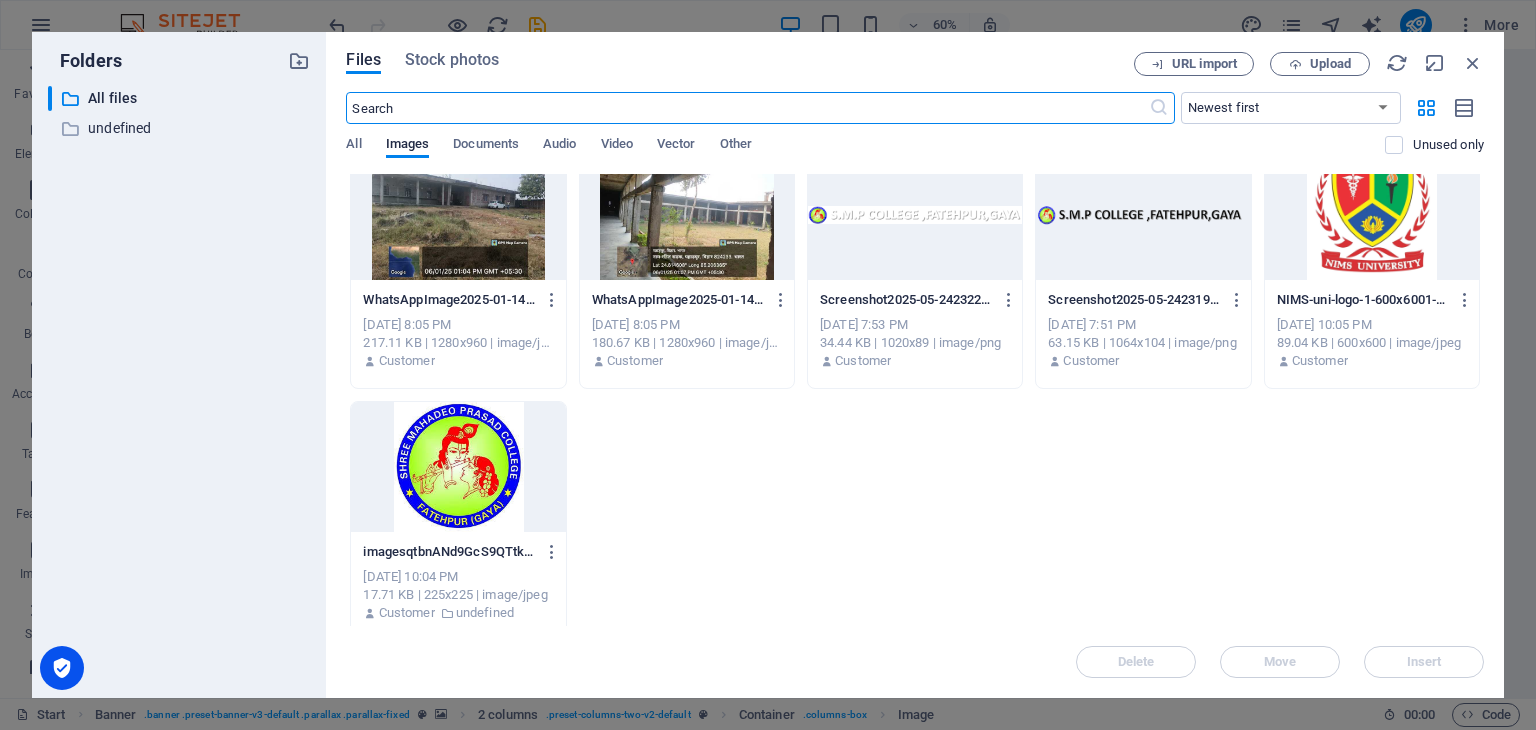 scroll, scrollTop: 544, scrollLeft: 0, axis: vertical 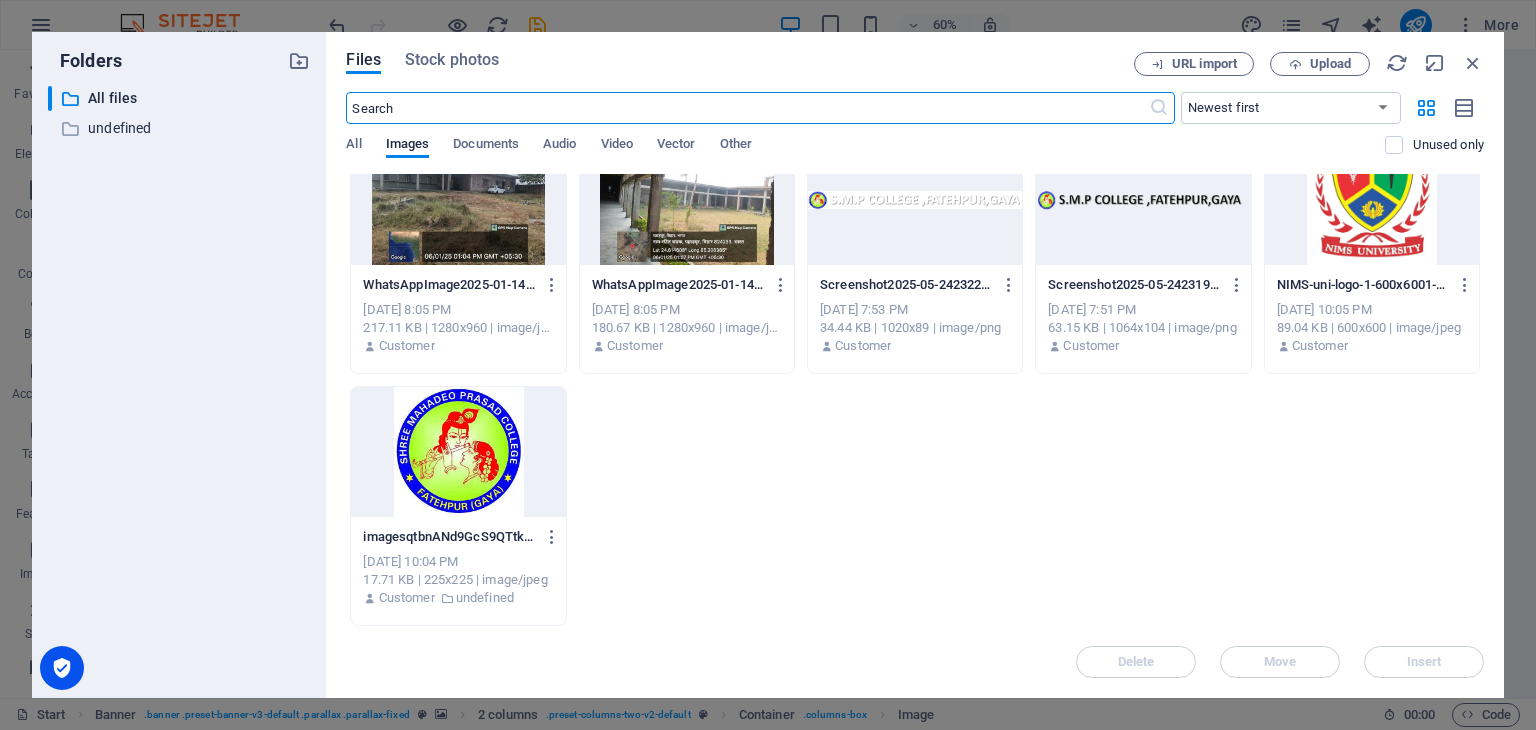 click at bounding box center (458, 452) 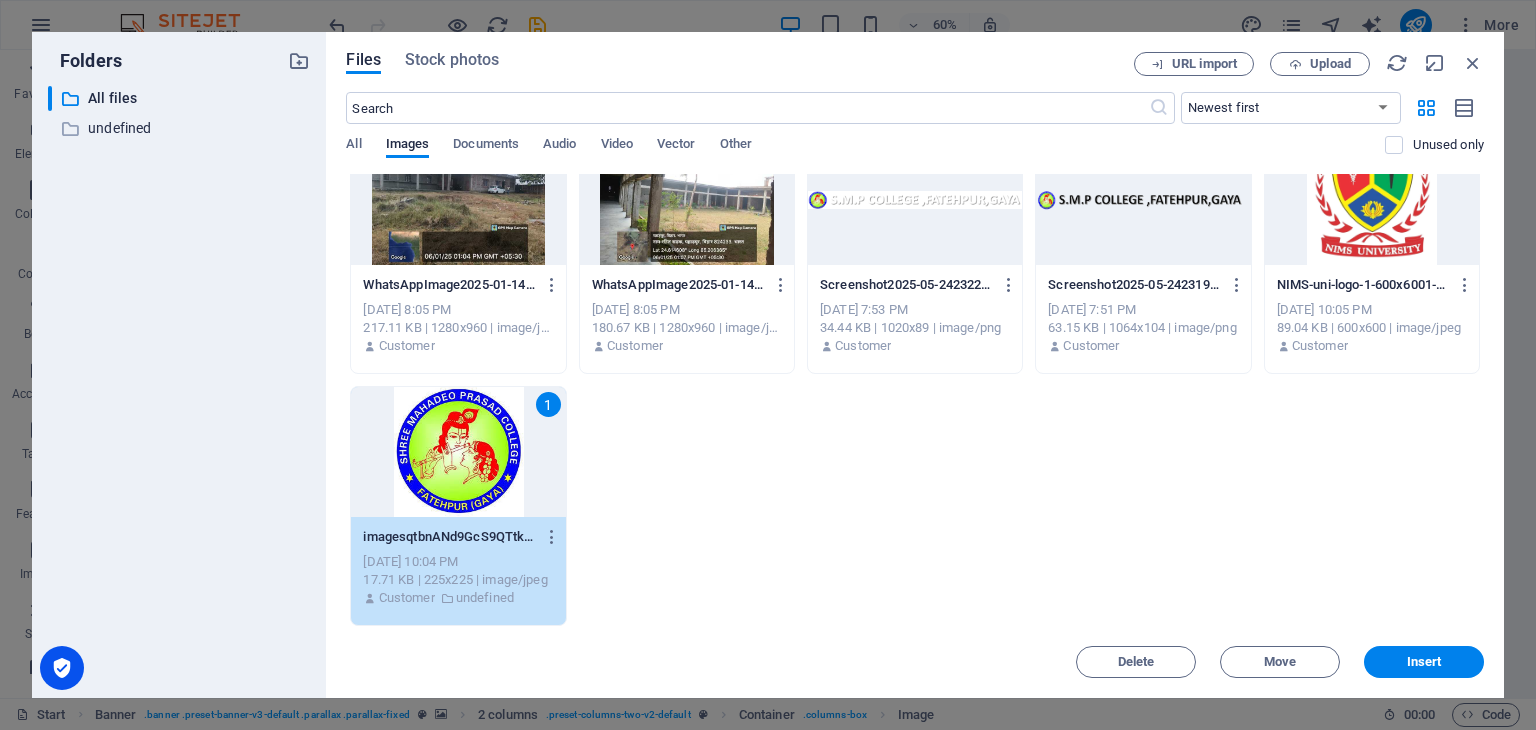 click on "1" at bounding box center (458, 452) 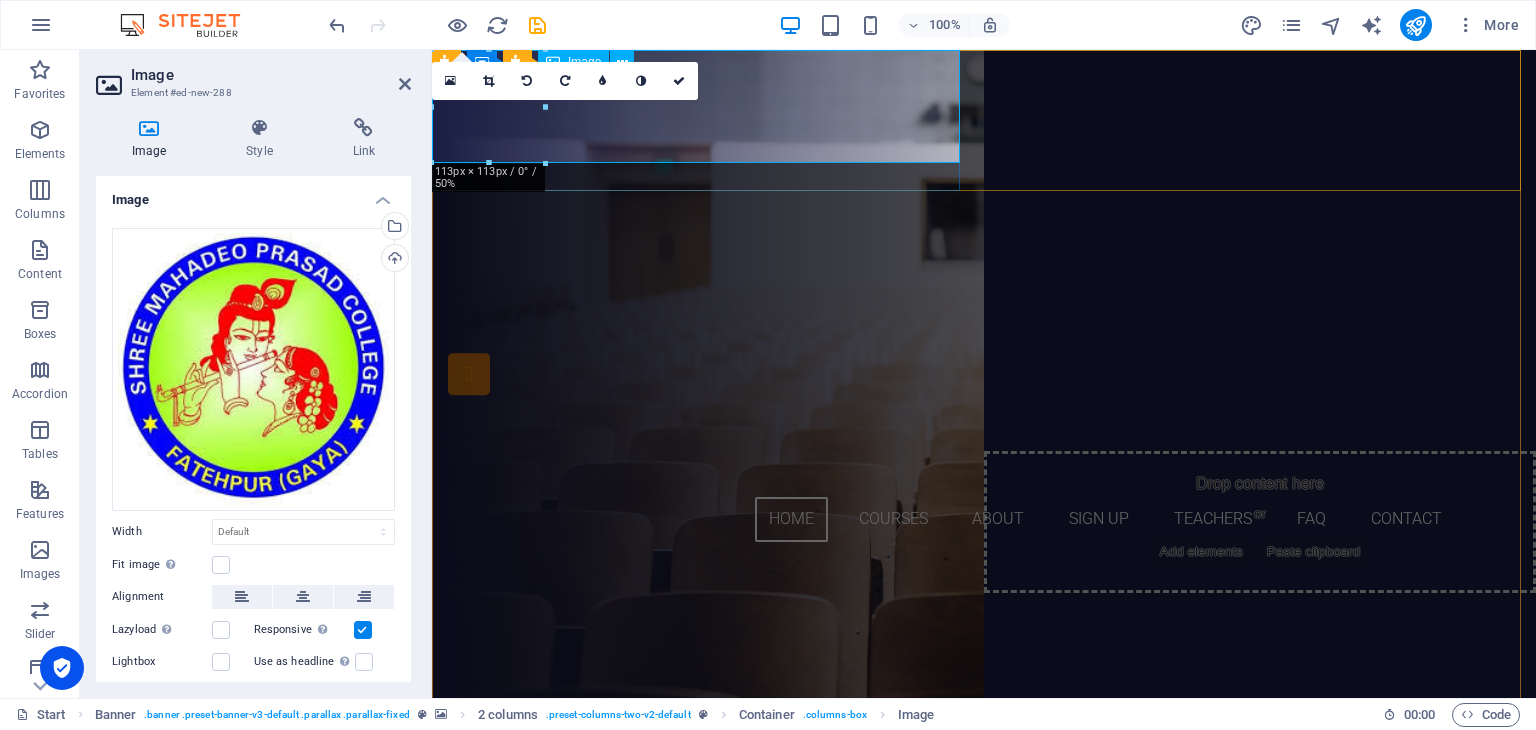 click at bounding box center (700, 162) 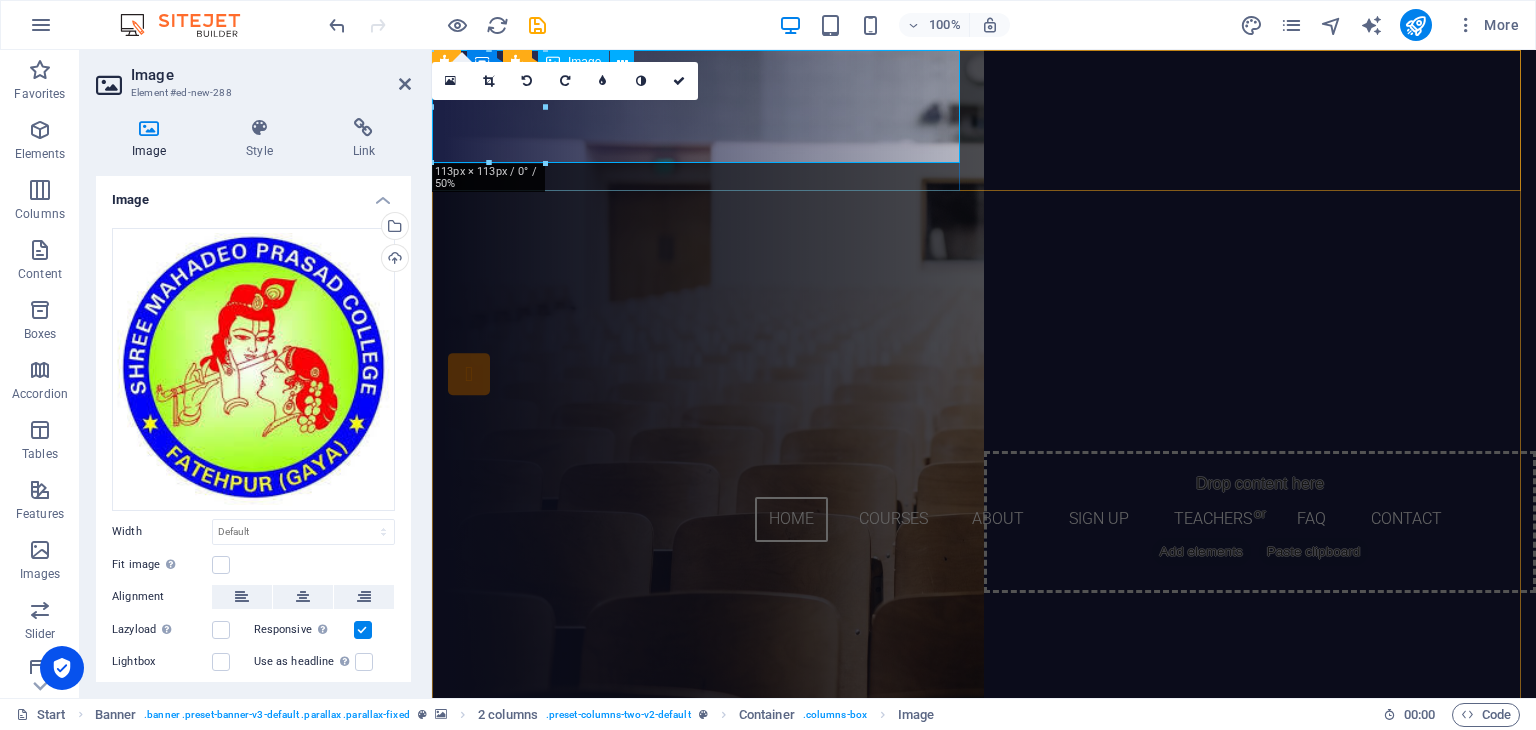 click at bounding box center (700, 162) 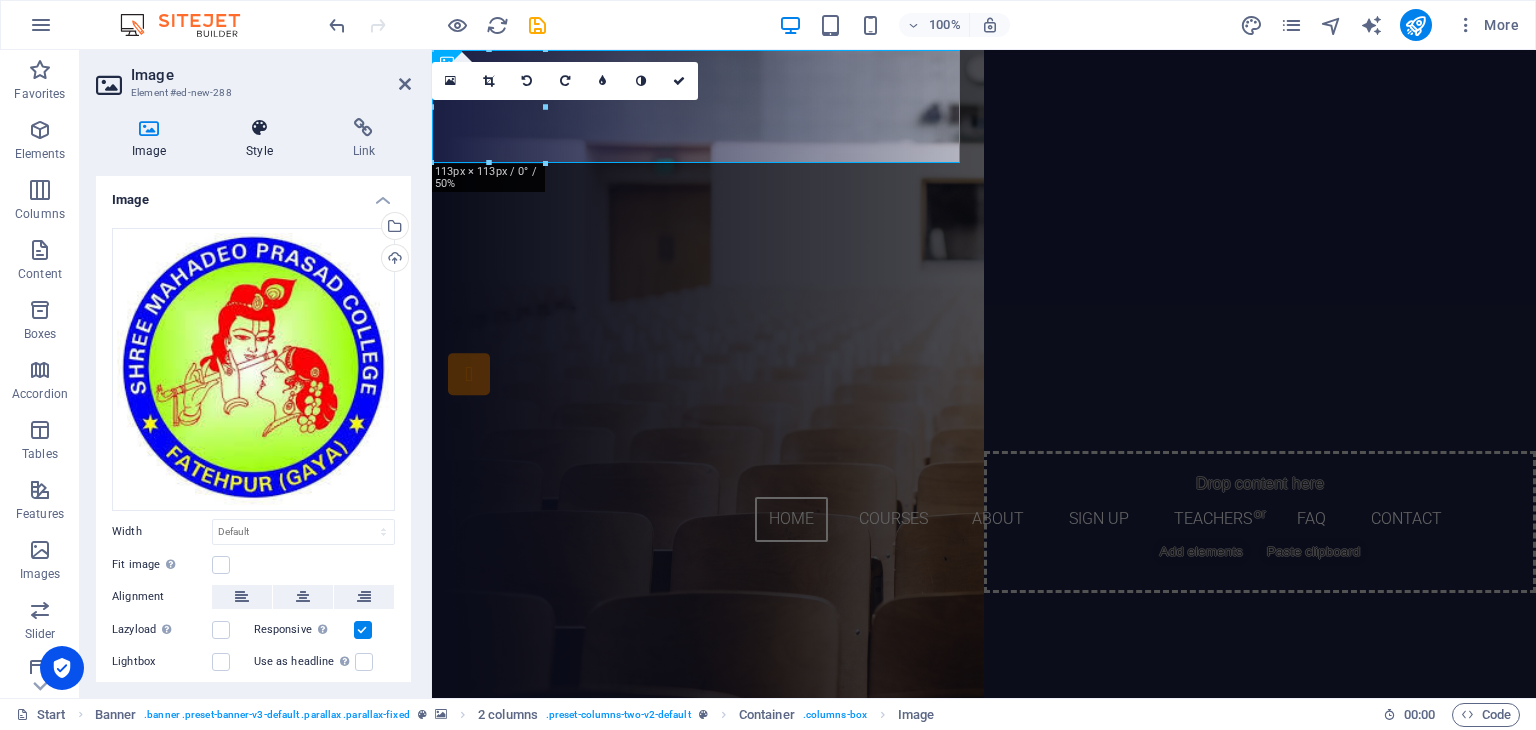 click at bounding box center [259, 128] 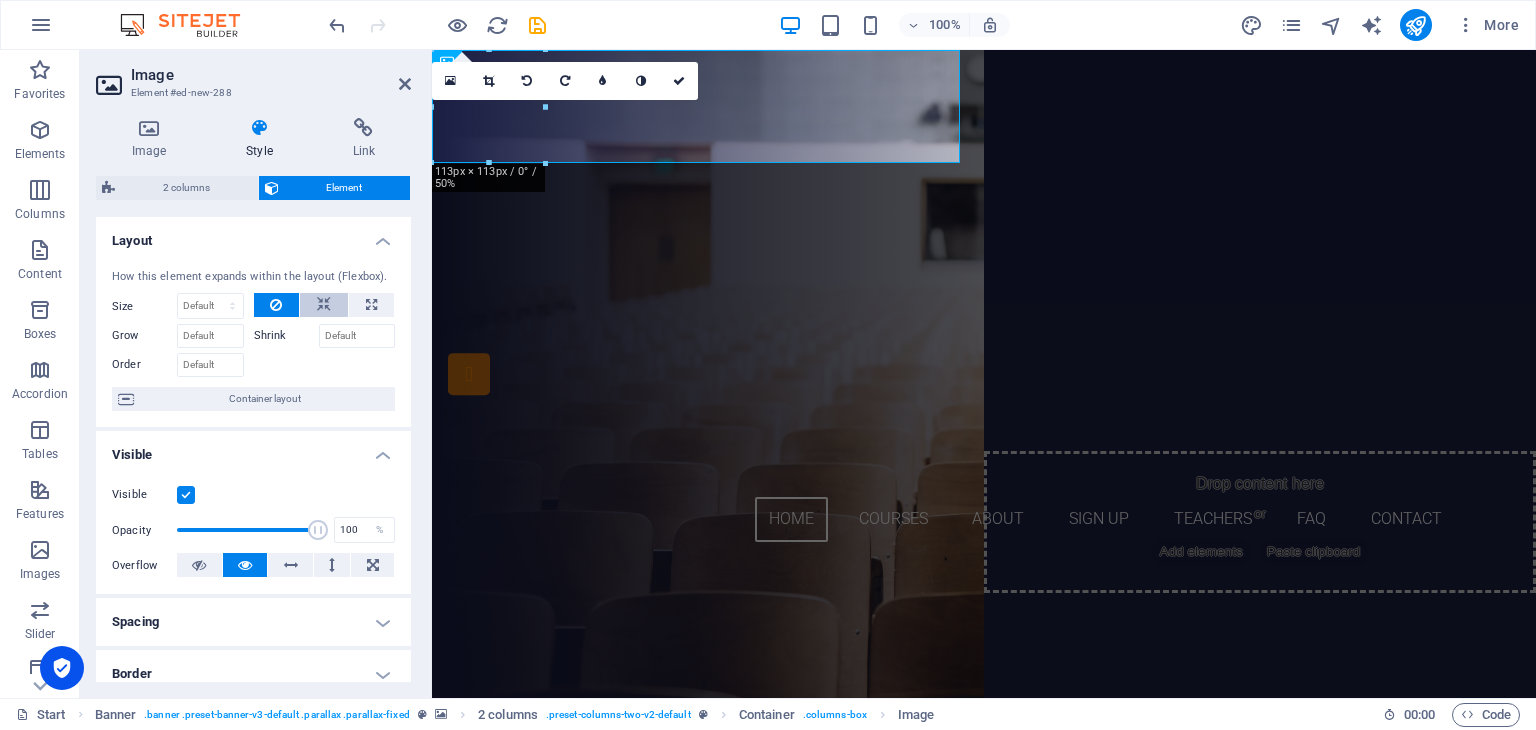 click at bounding box center [324, 305] 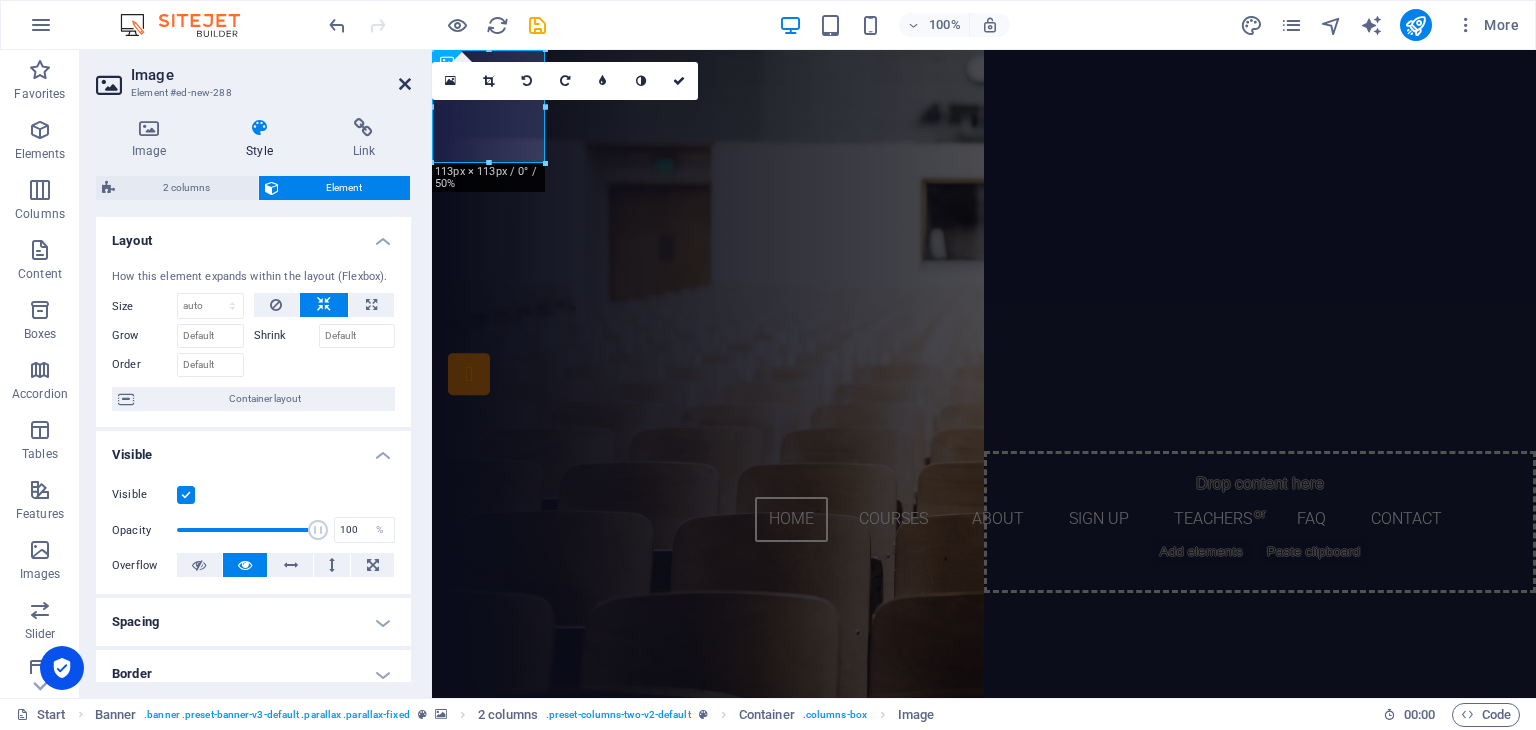 click at bounding box center (405, 84) 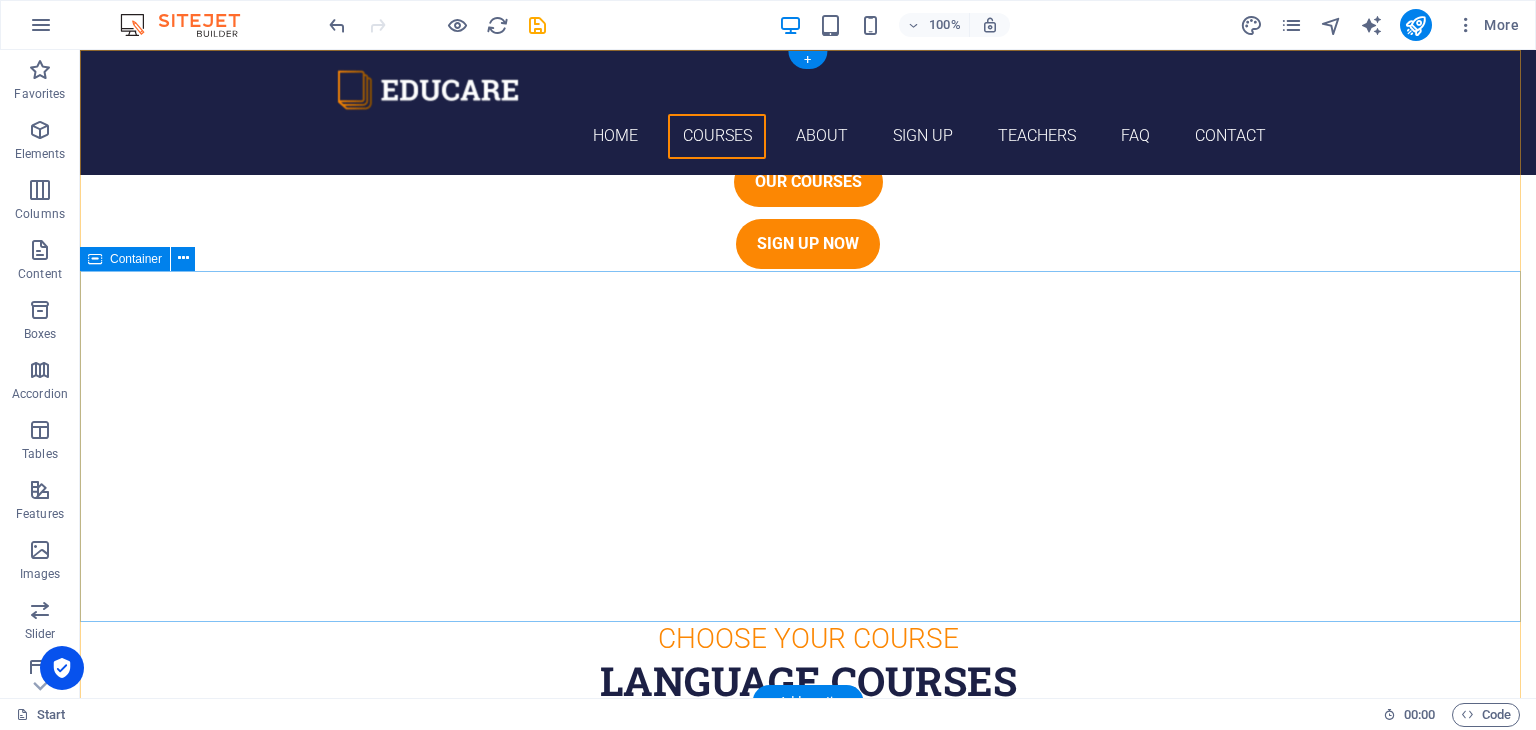 scroll, scrollTop: 0, scrollLeft: 0, axis: both 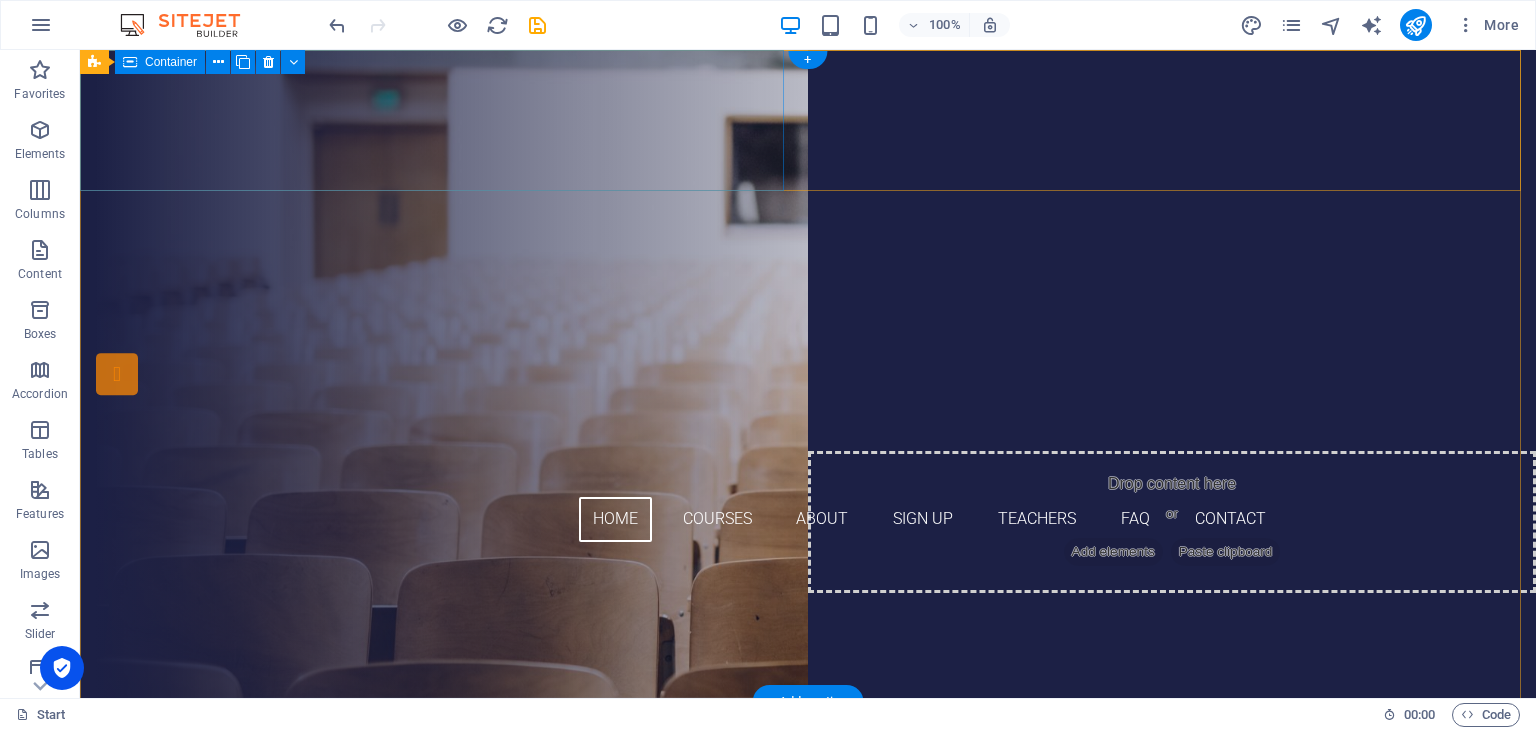 click at bounding box center (436, 162) 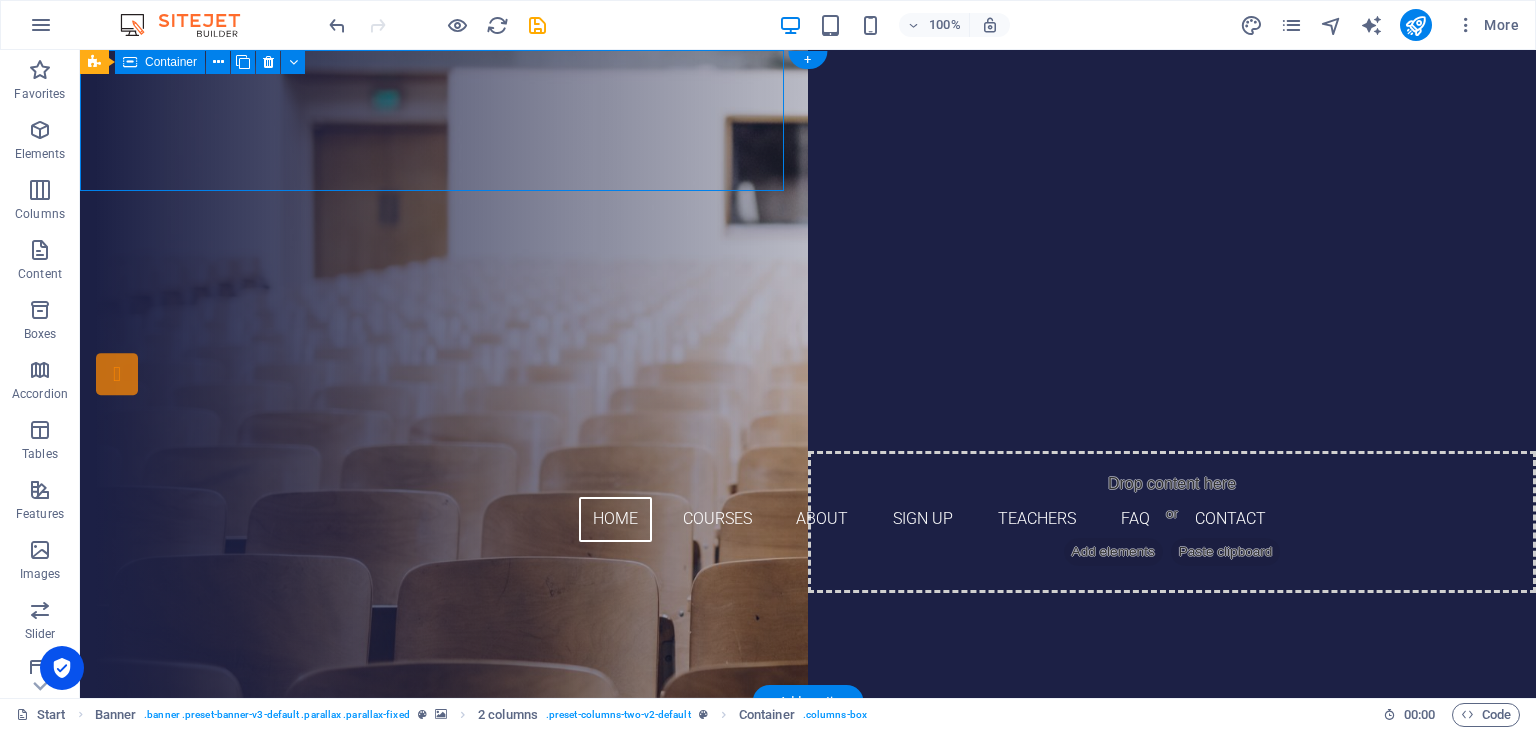 click at bounding box center (436, 162) 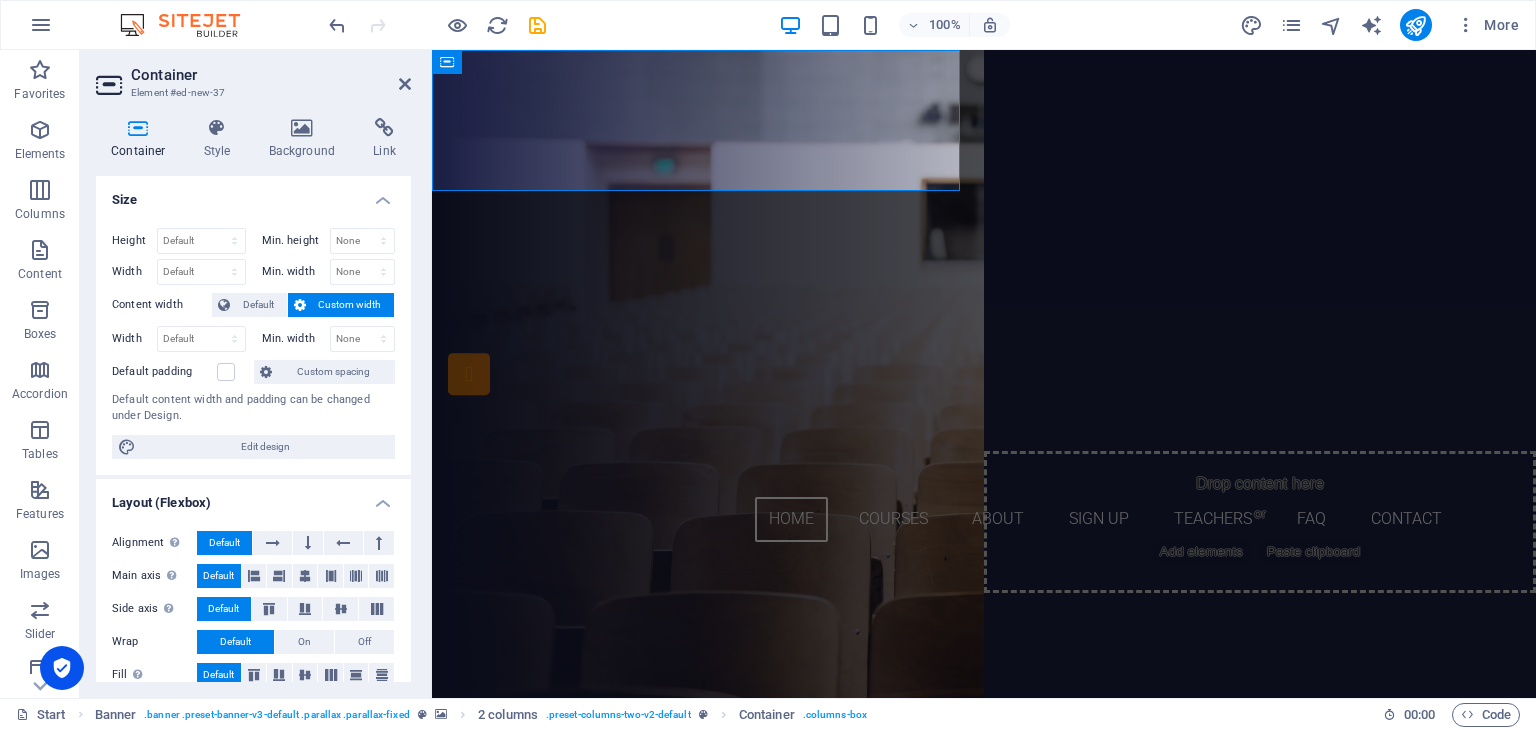 click at bounding box center (138, 128) 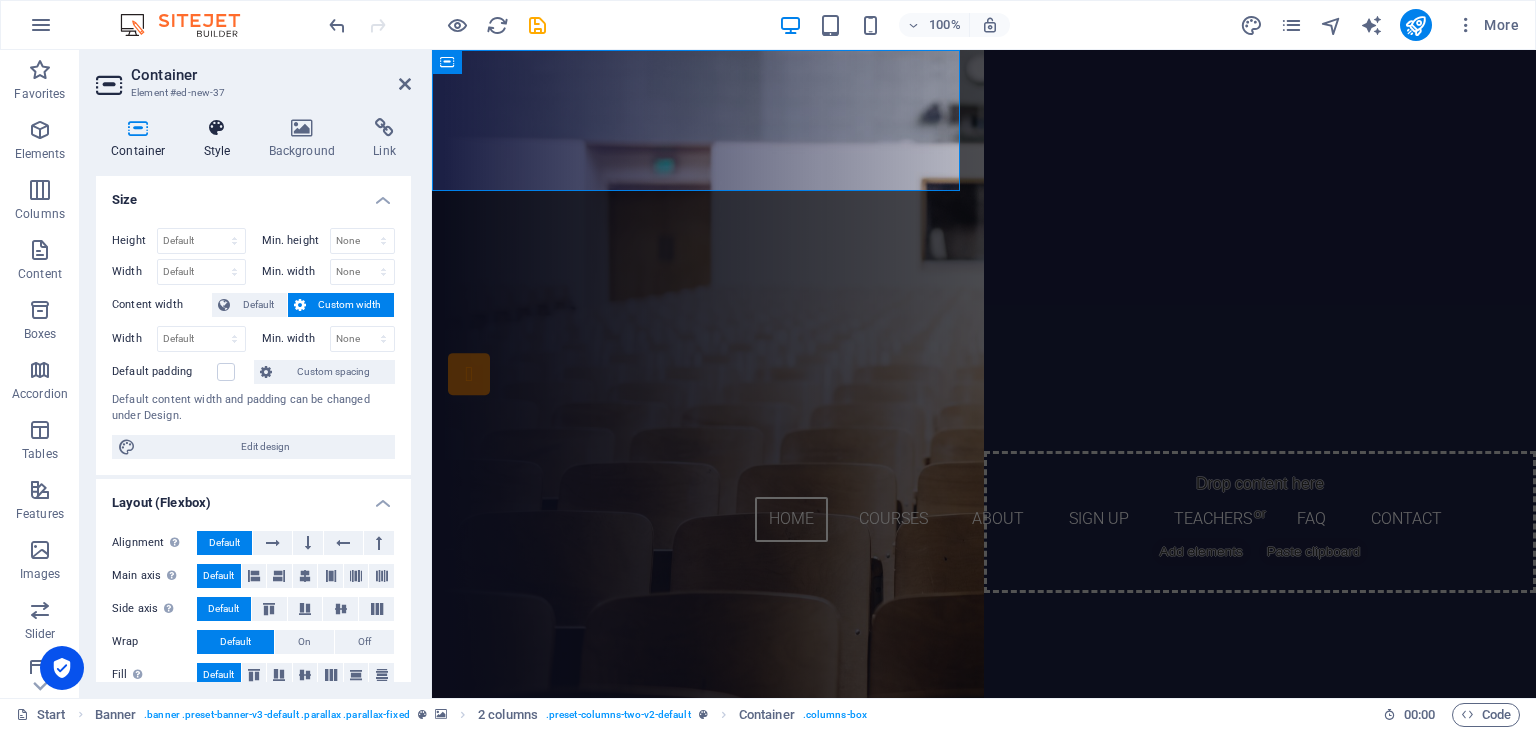 click at bounding box center [217, 128] 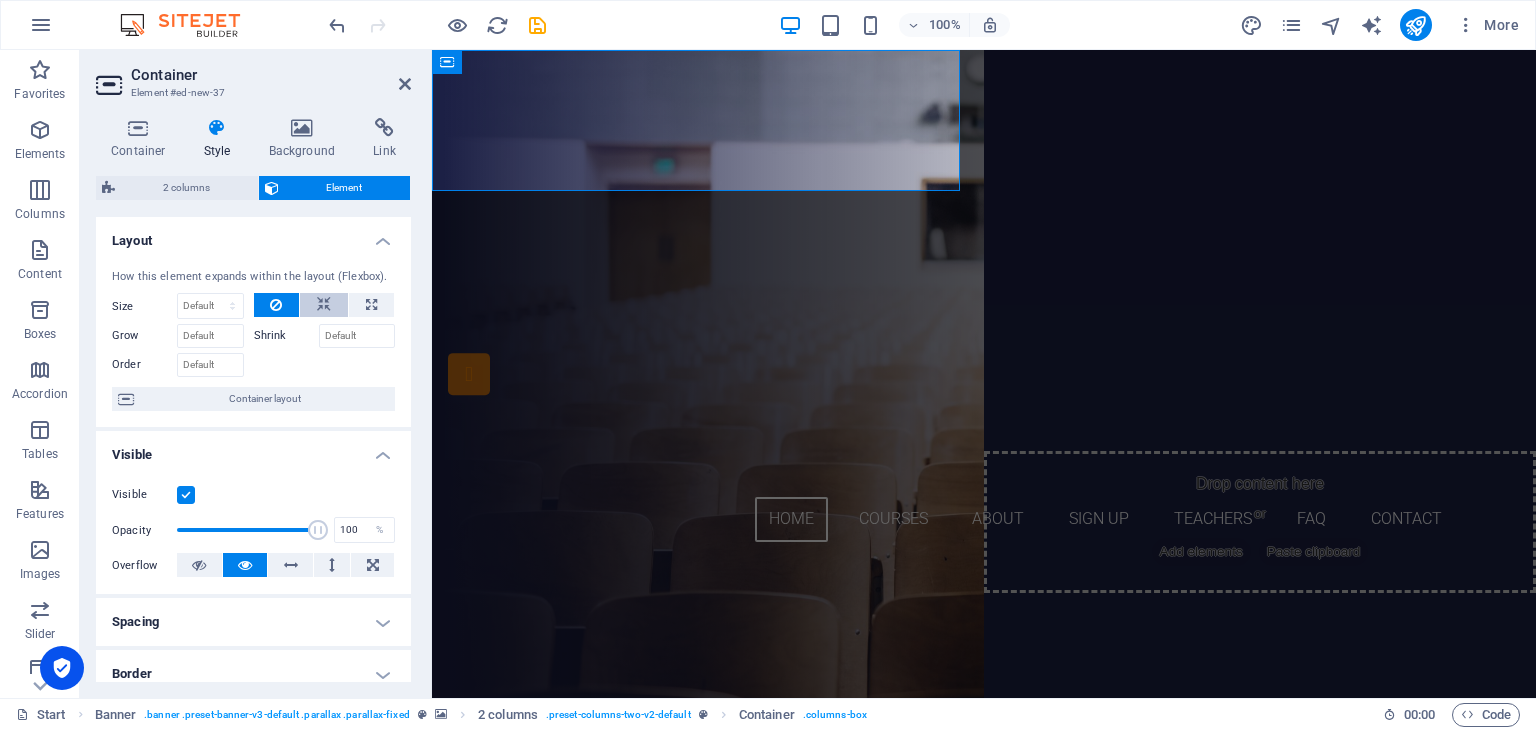 click at bounding box center [324, 305] 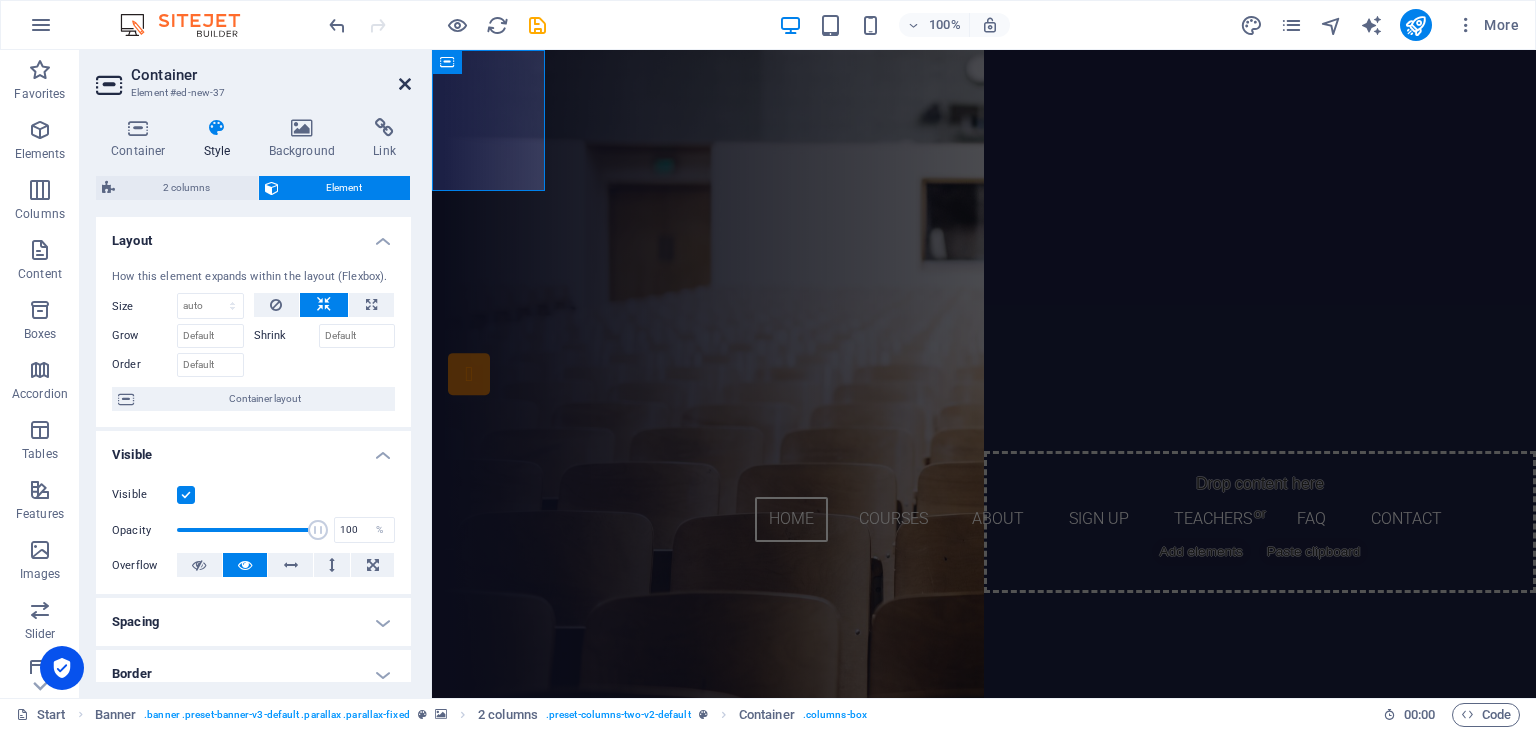 click at bounding box center (405, 84) 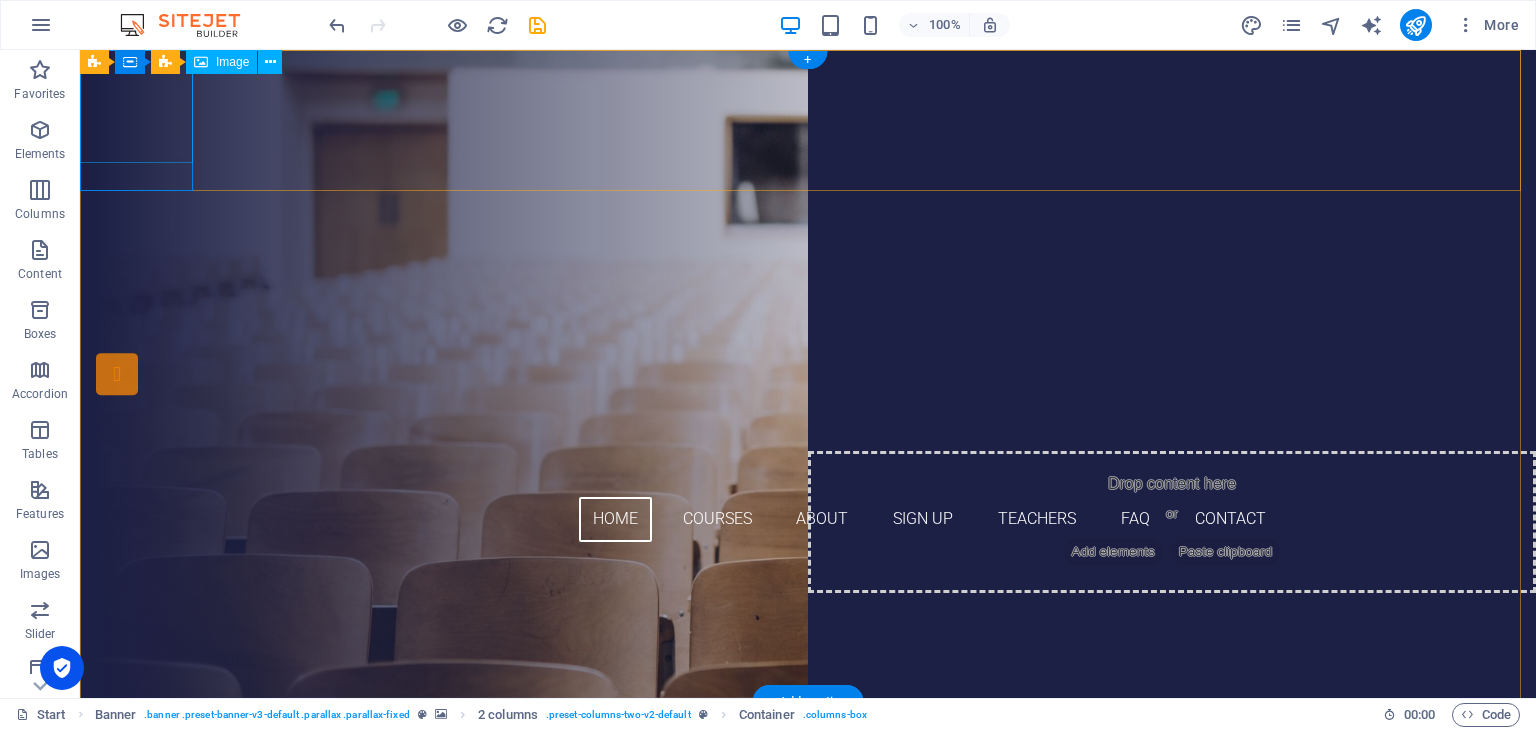 click at bounding box center (436, 162) 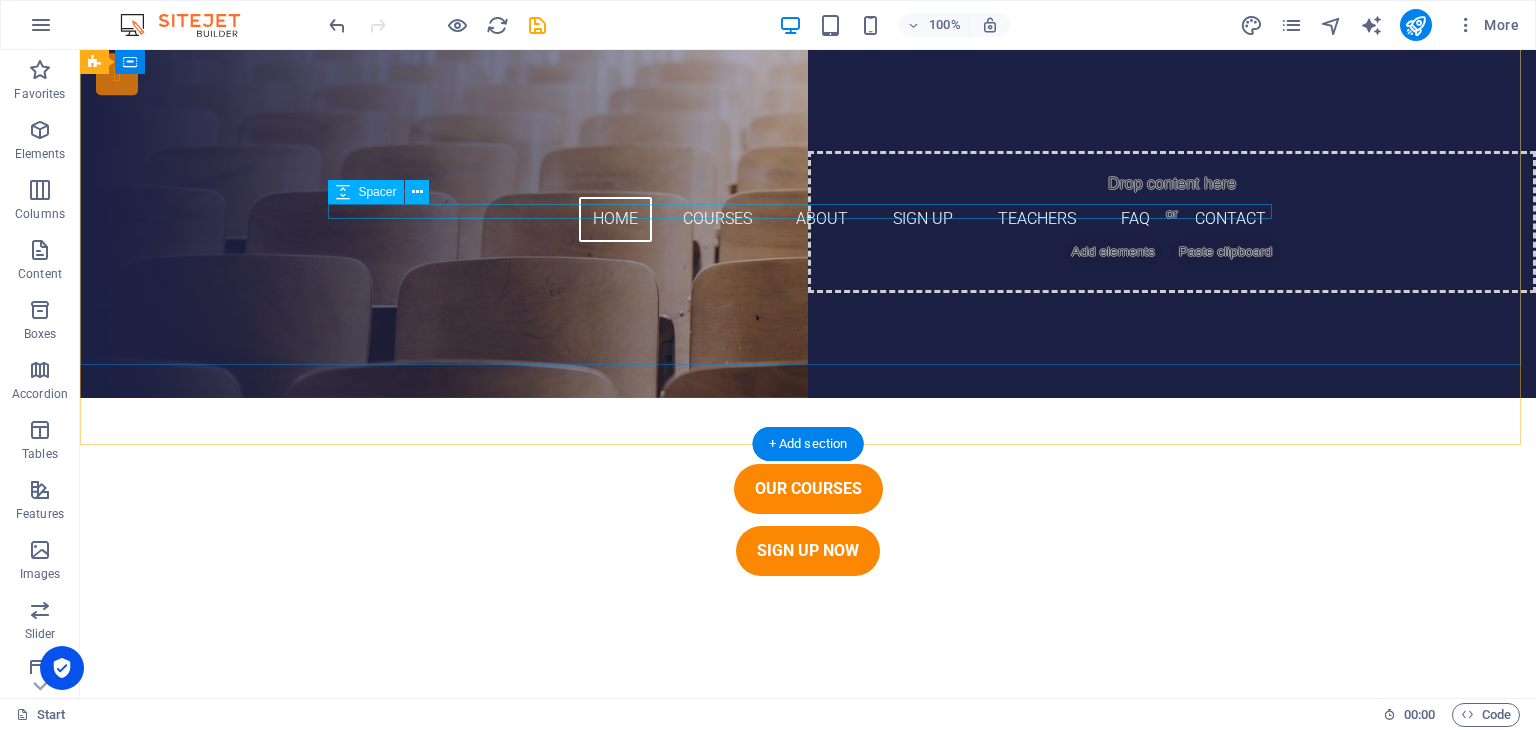 scroll, scrollTop: 0, scrollLeft: 0, axis: both 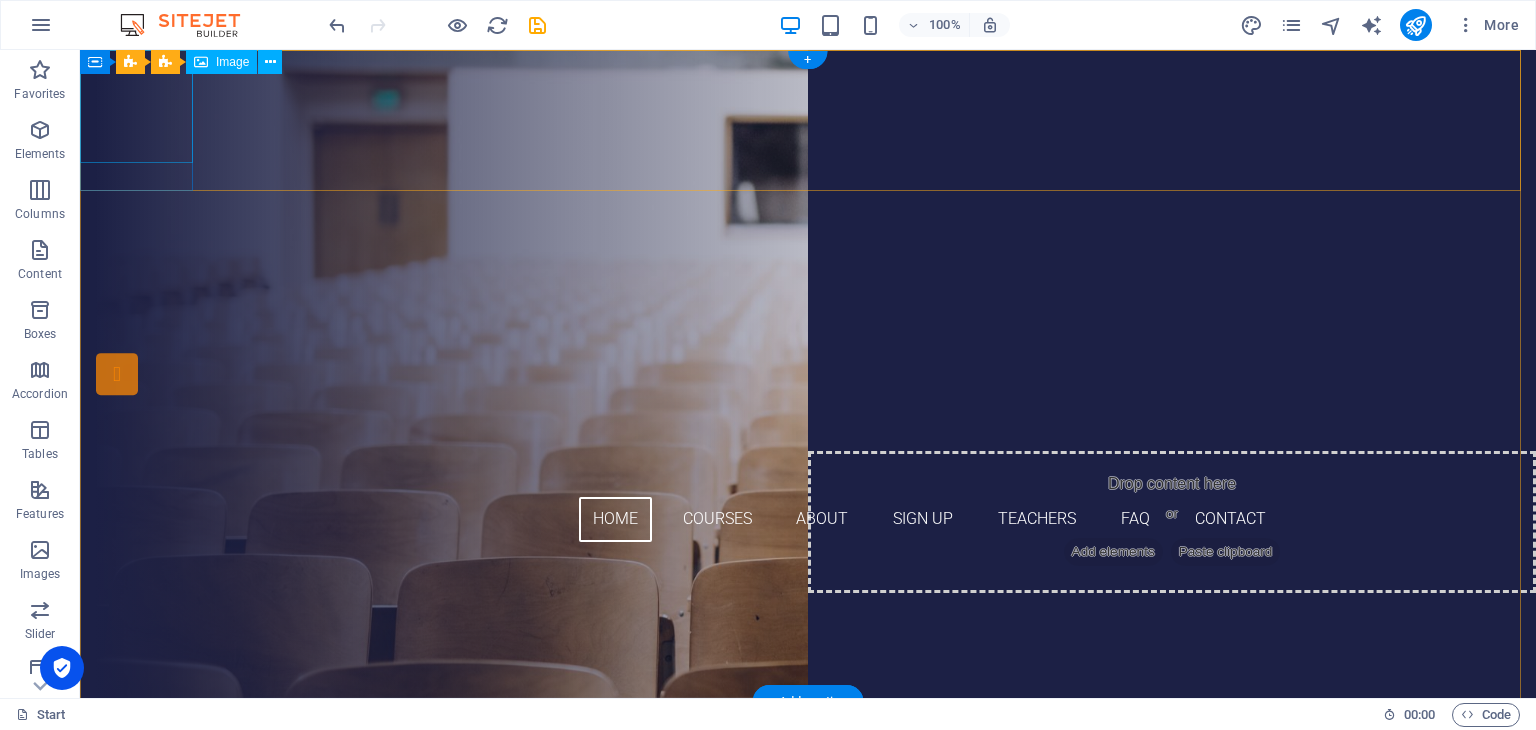click at bounding box center [436, 162] 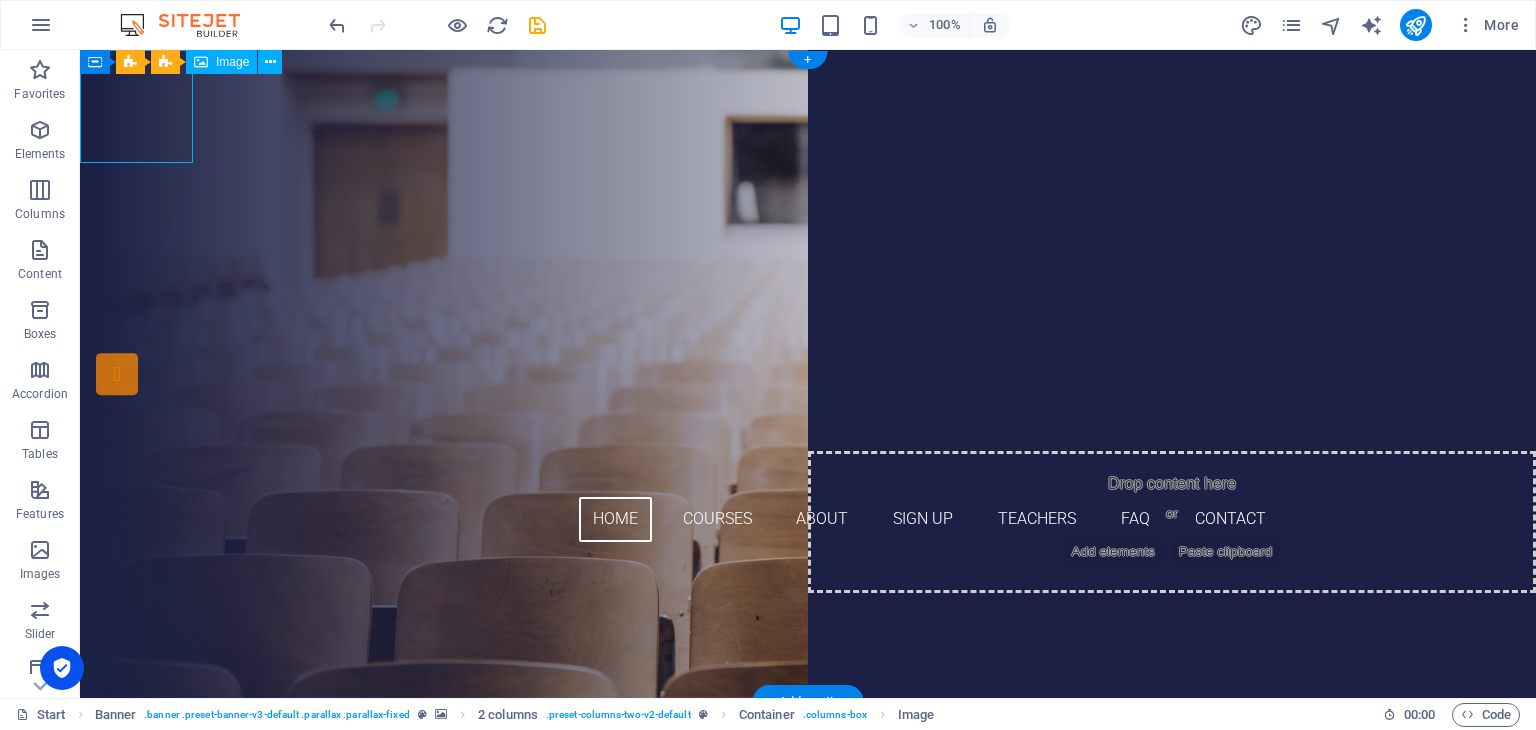 drag, startPoint x: 127, startPoint y: 100, endPoint x: 190, endPoint y: 141, distance: 75.16648 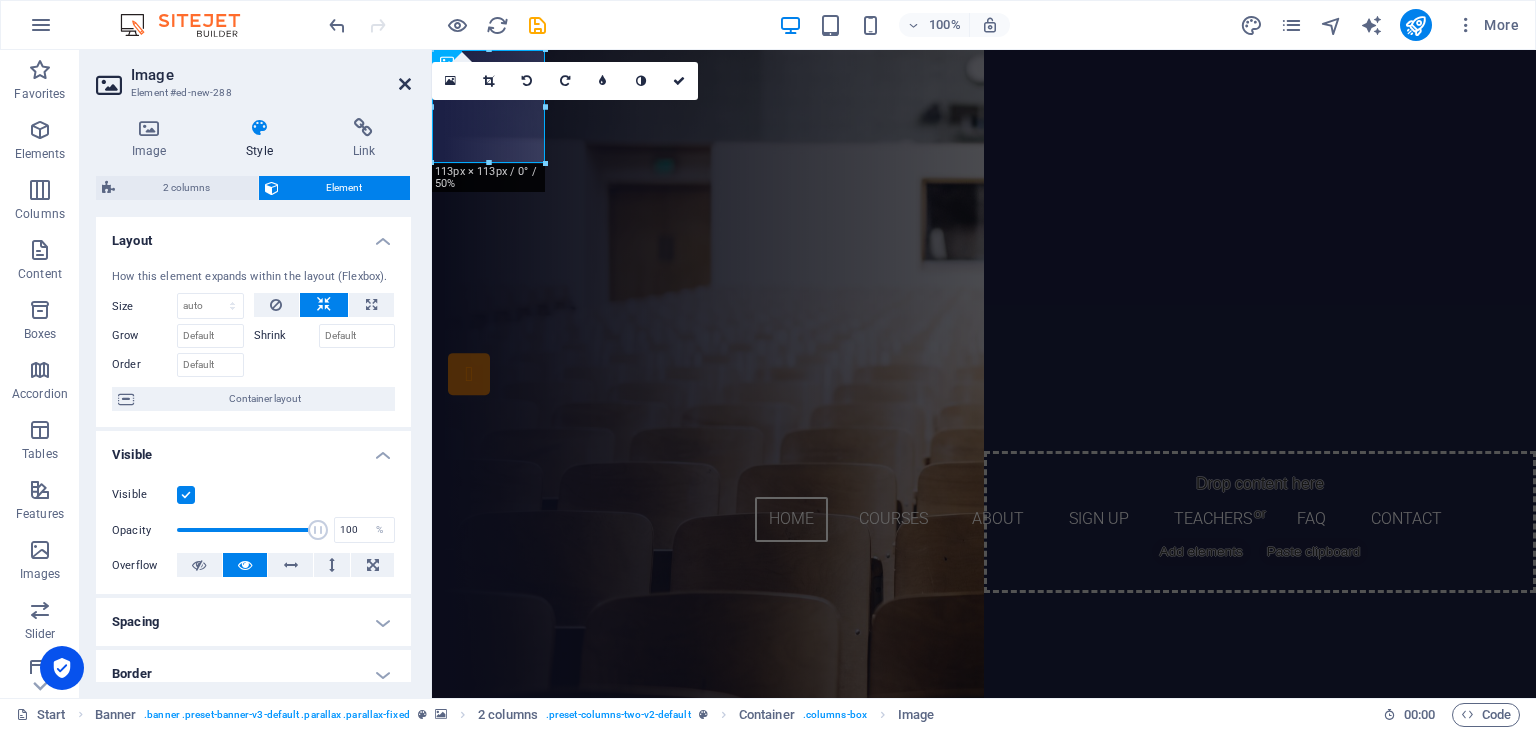 click at bounding box center (405, 84) 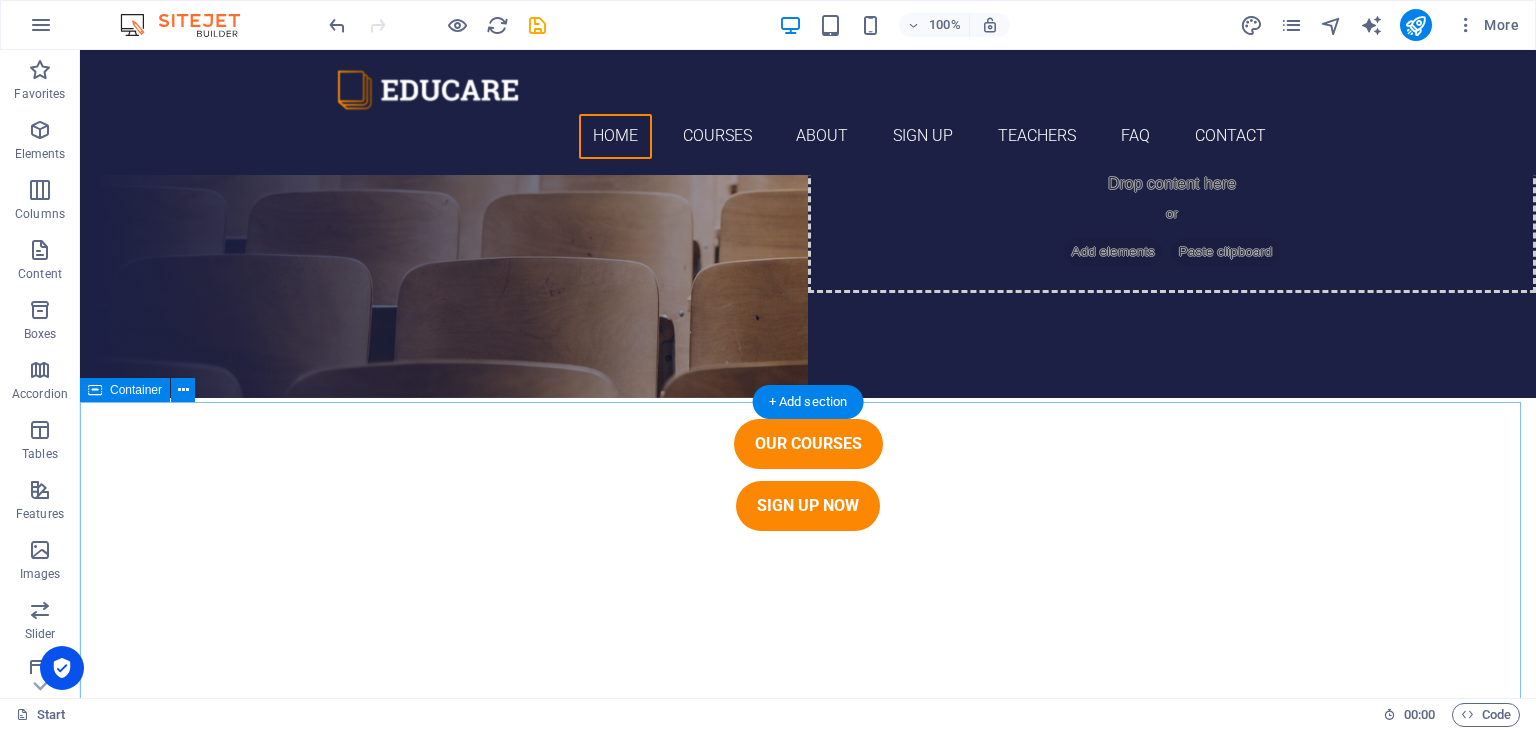 scroll, scrollTop: 0, scrollLeft: 0, axis: both 